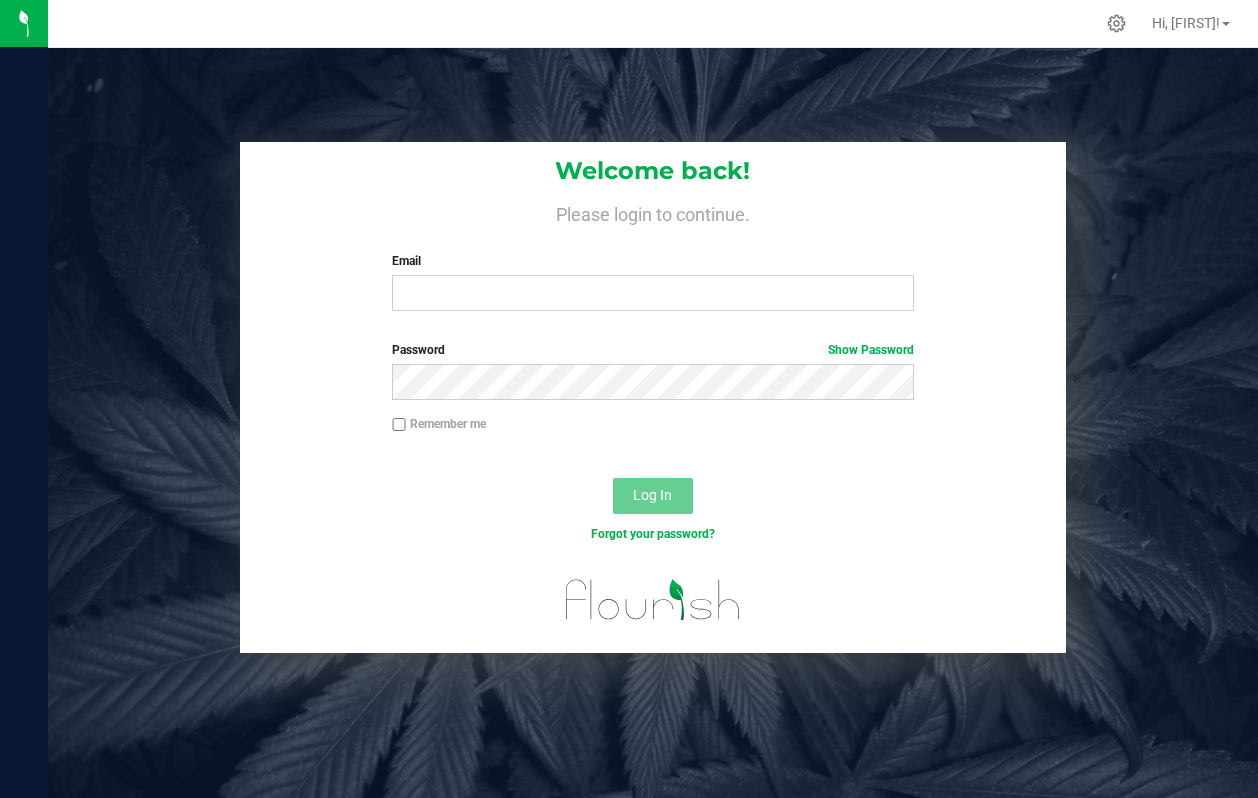 scroll, scrollTop: 0, scrollLeft: 0, axis: both 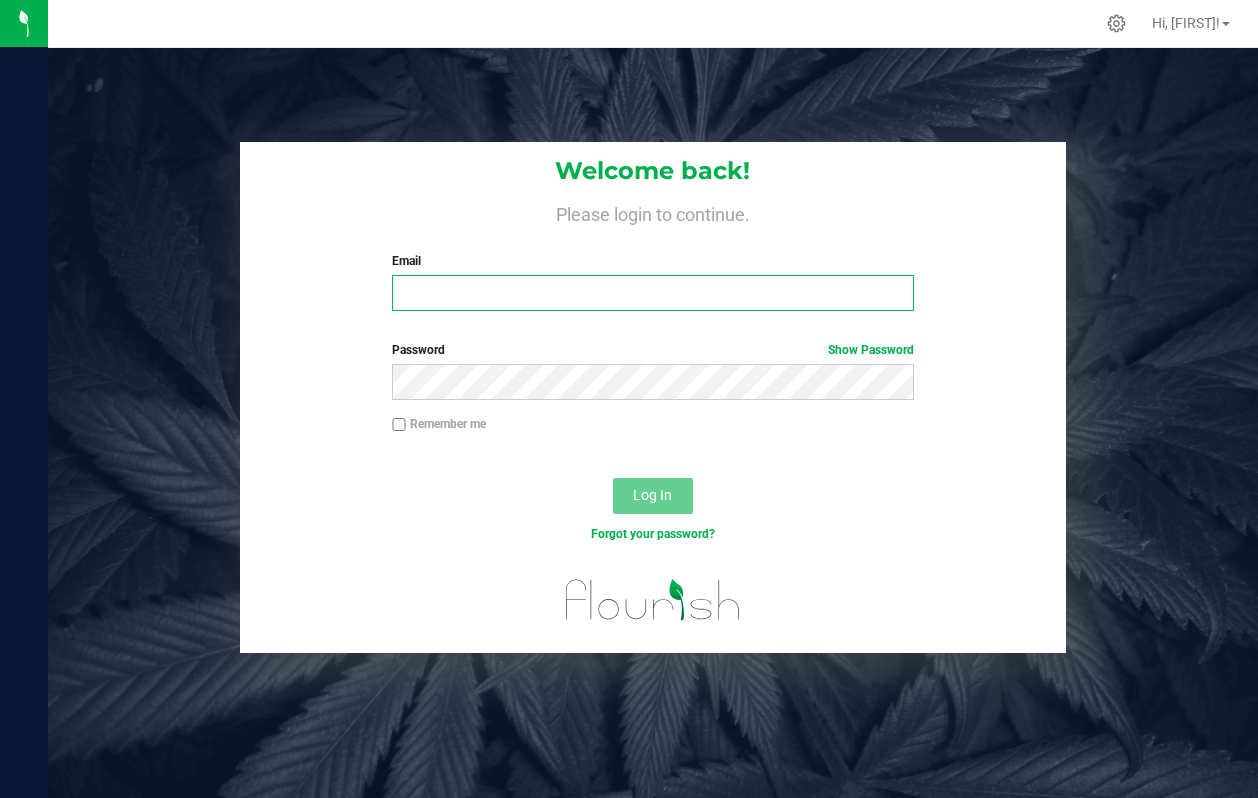 click on "Email" at bounding box center (652, 293) 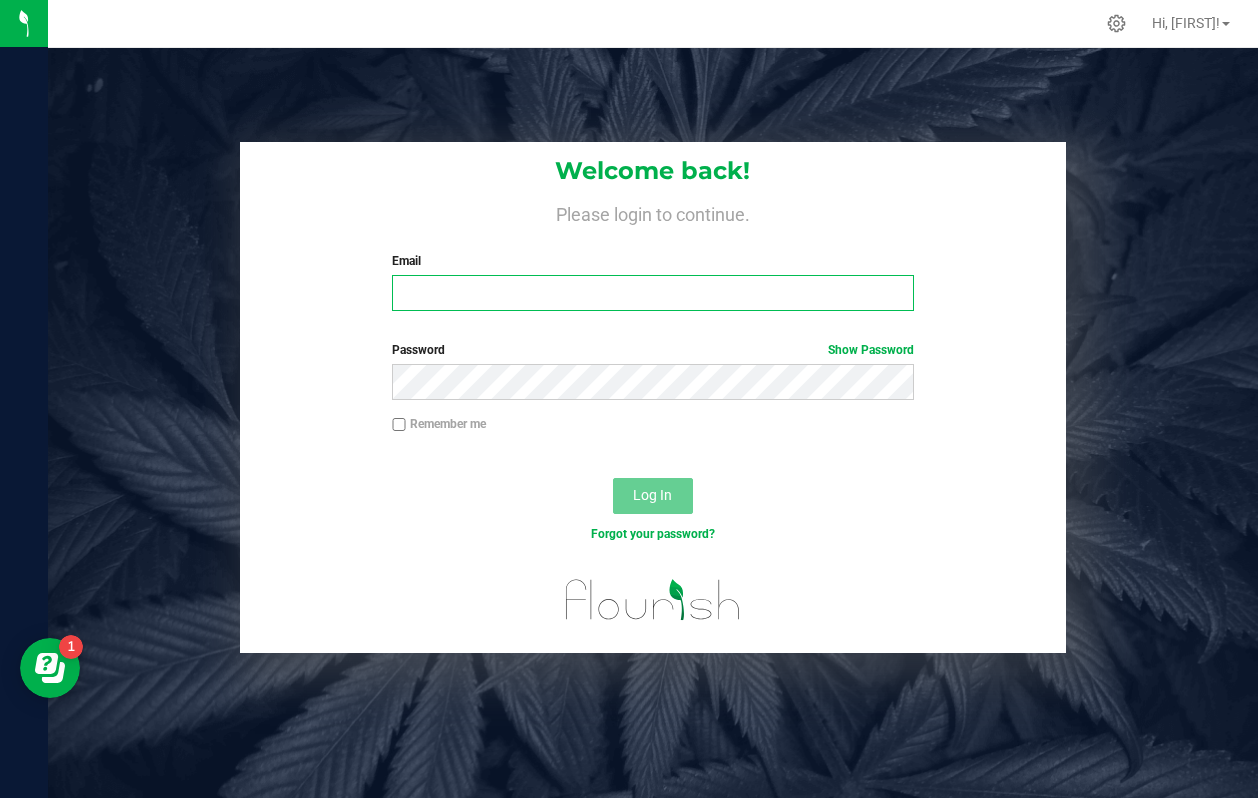 scroll, scrollTop: 0, scrollLeft: 0, axis: both 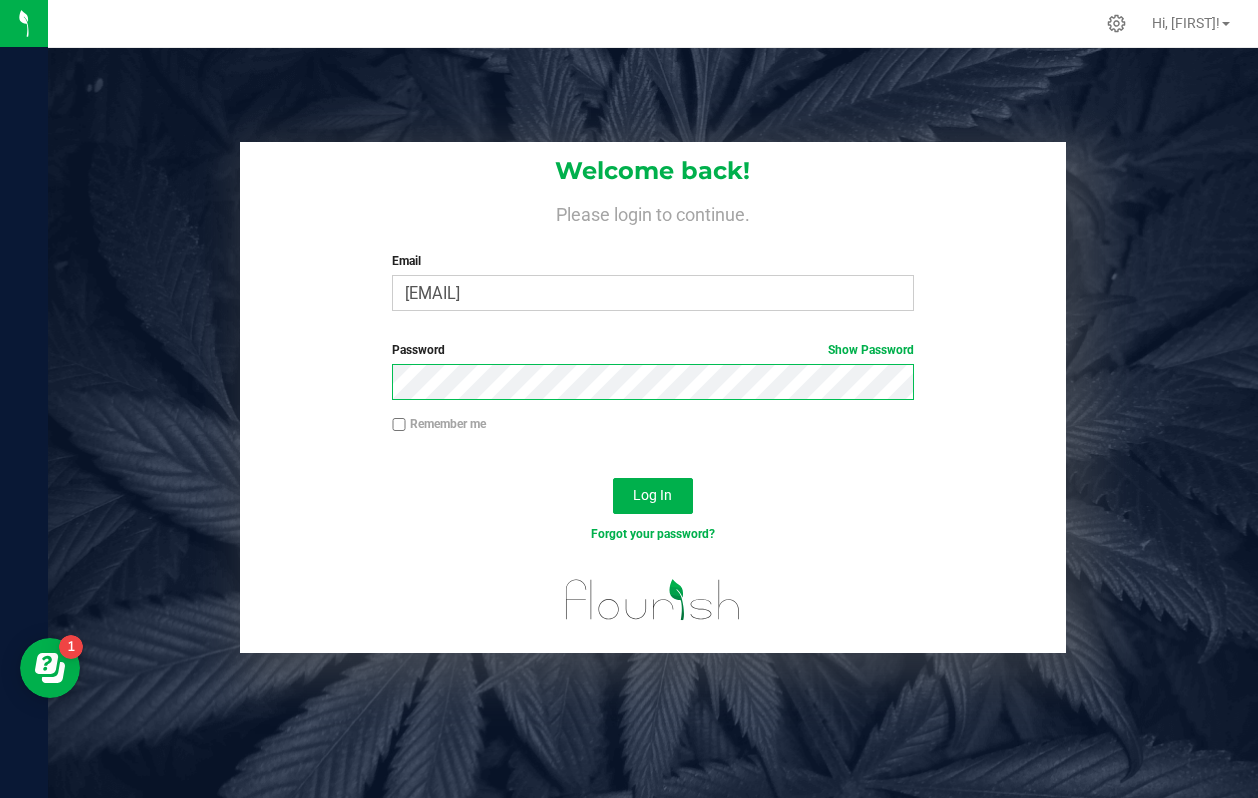 click on "Log In" at bounding box center [653, 496] 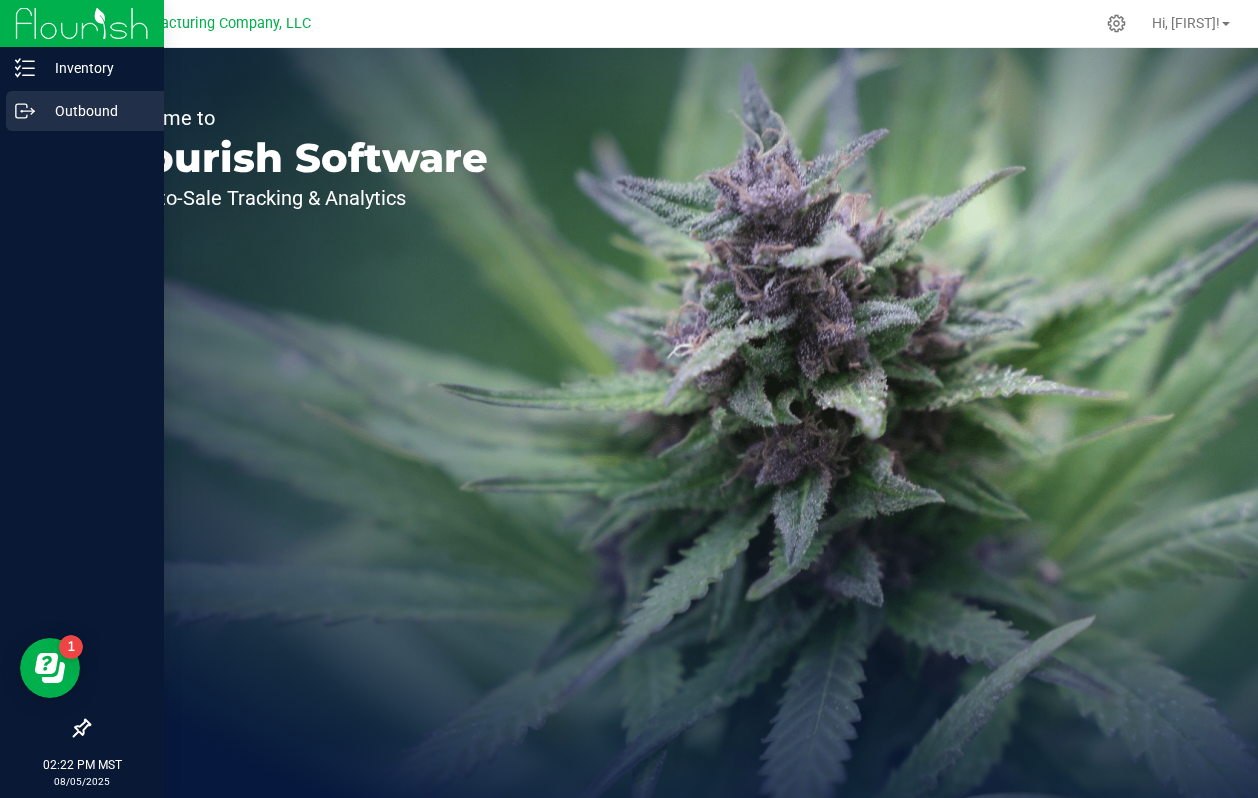click on "Outbound" at bounding box center (95, 111) 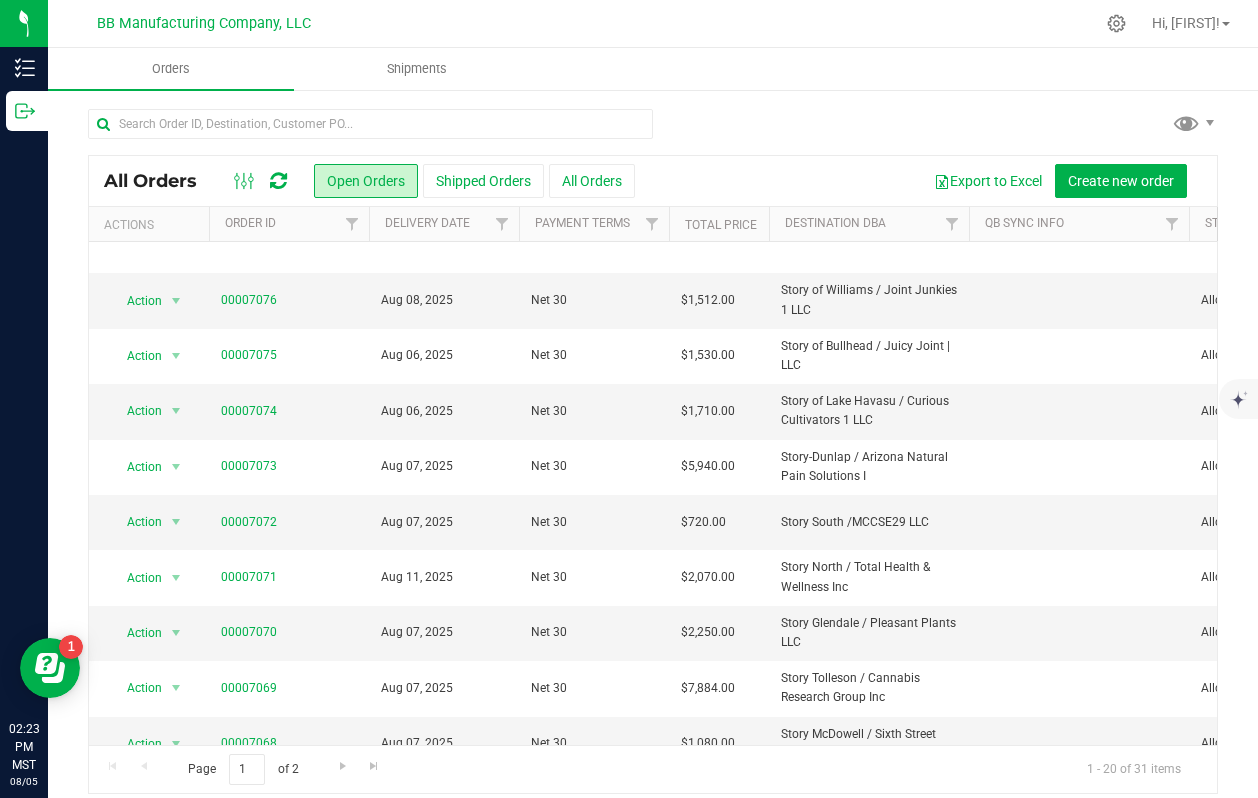 scroll, scrollTop: 662, scrollLeft: 0, axis: vertical 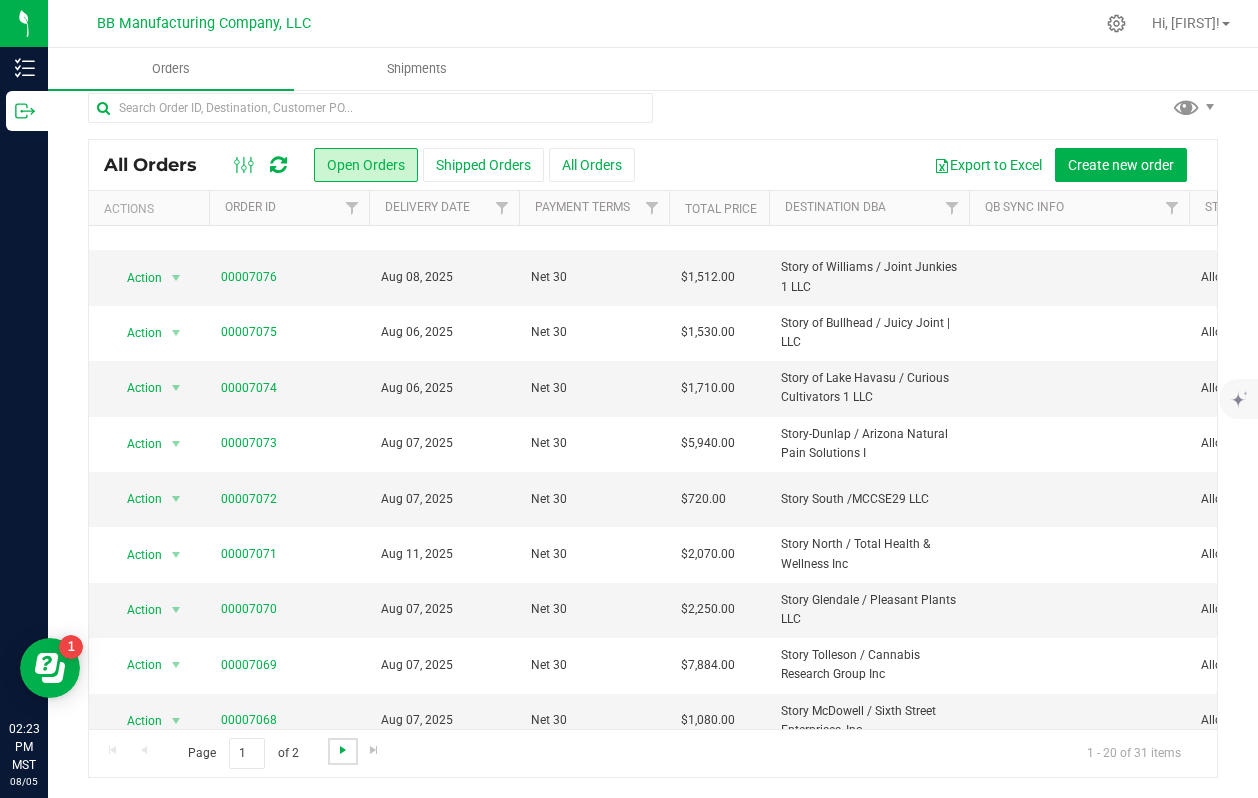 click at bounding box center (343, 750) 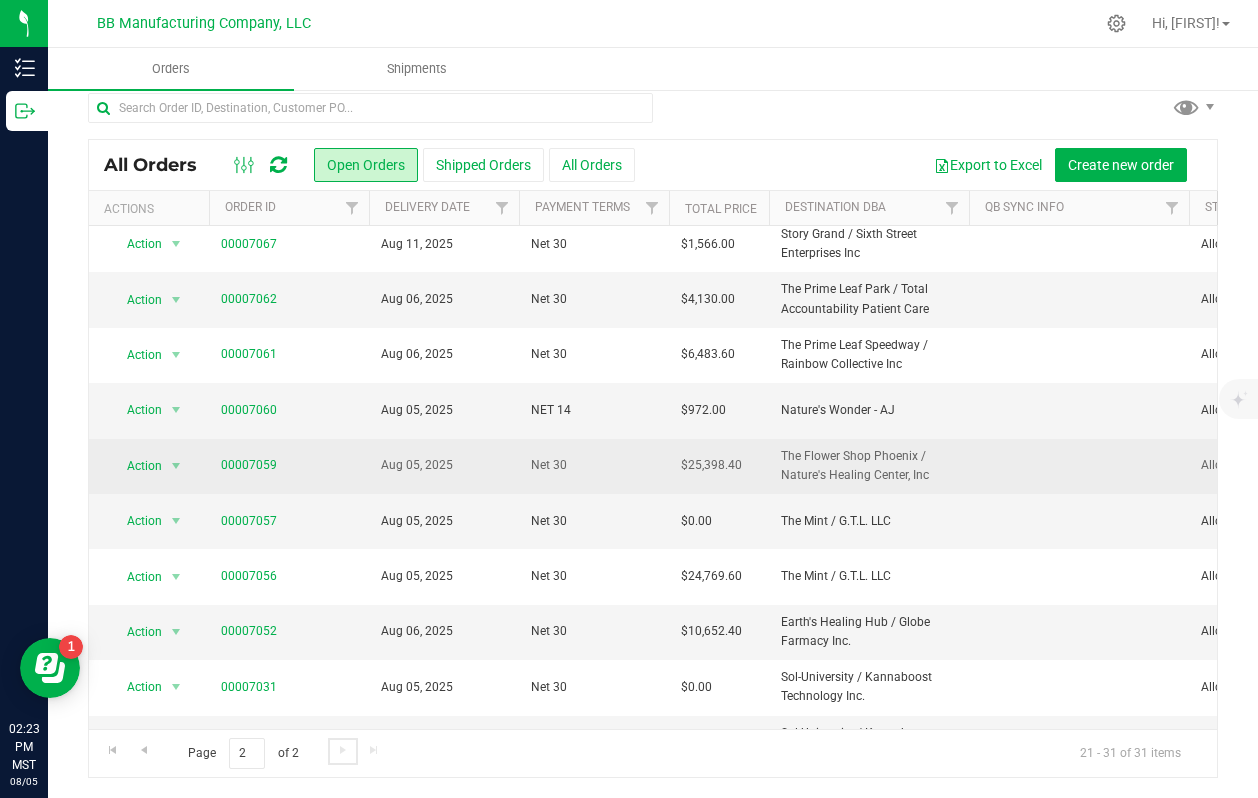 scroll, scrollTop: 0, scrollLeft: 0, axis: both 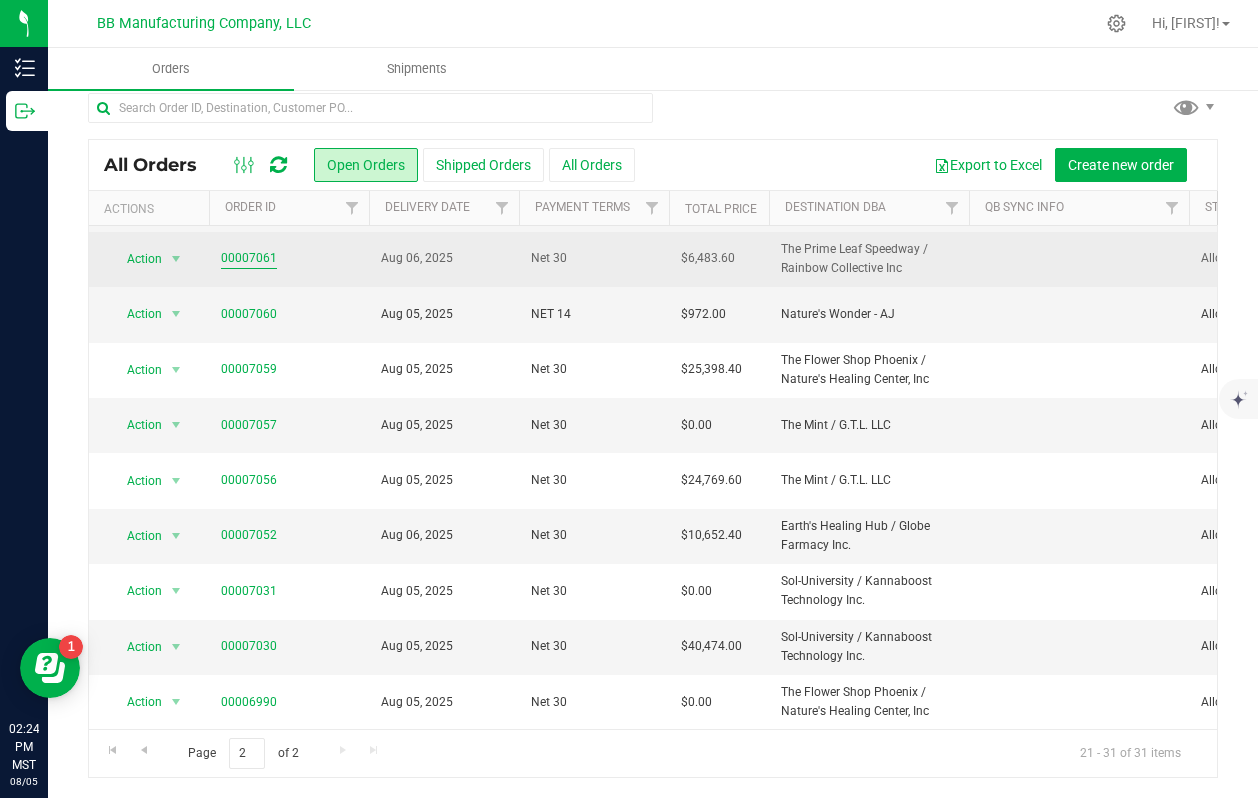 click on "00007061" at bounding box center [249, 258] 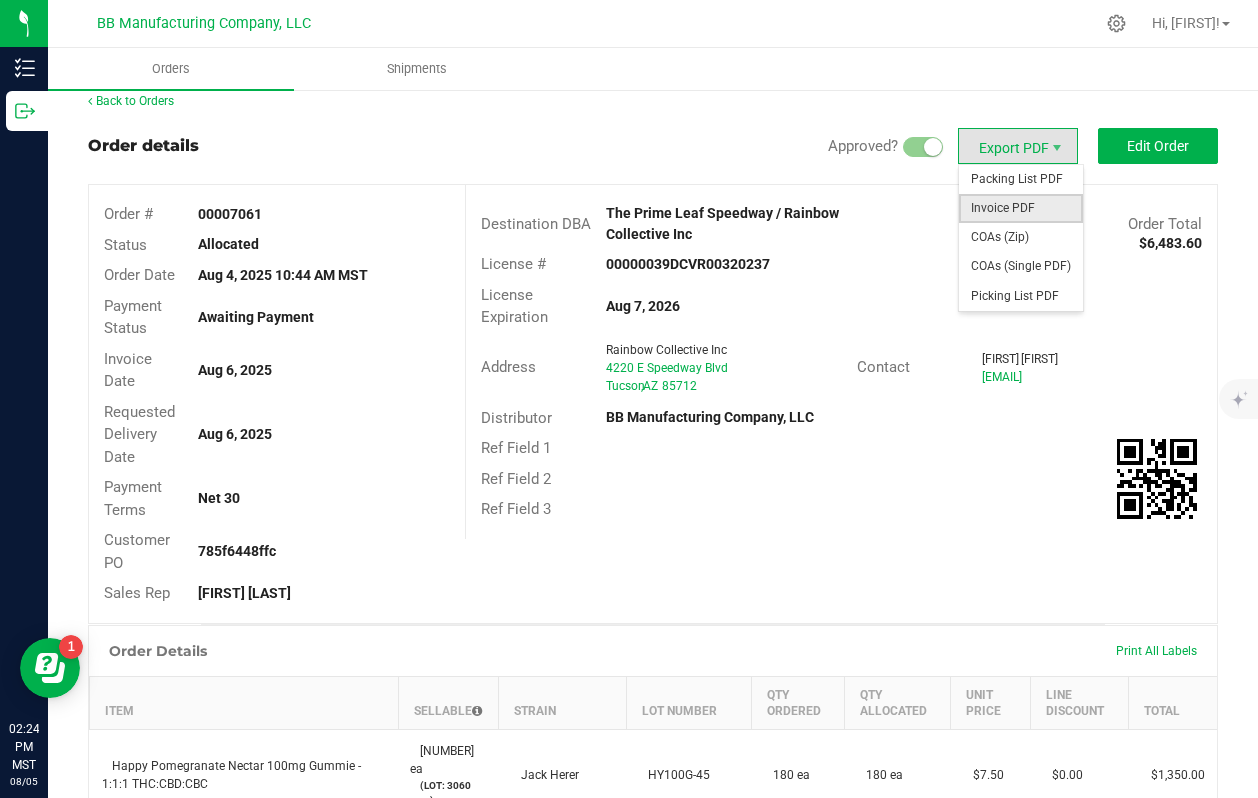 click on "Invoice PDF" at bounding box center (1021, 208) 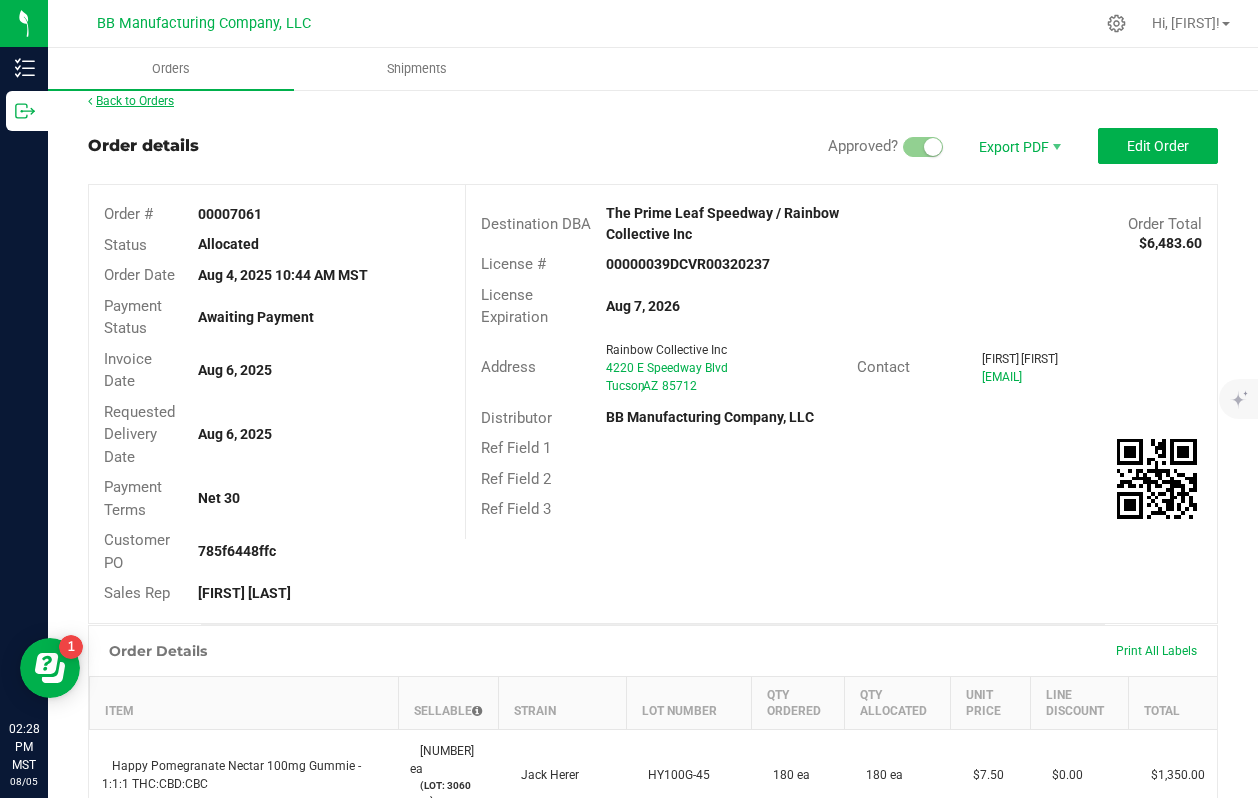 click on "Back to Orders" at bounding box center [131, 101] 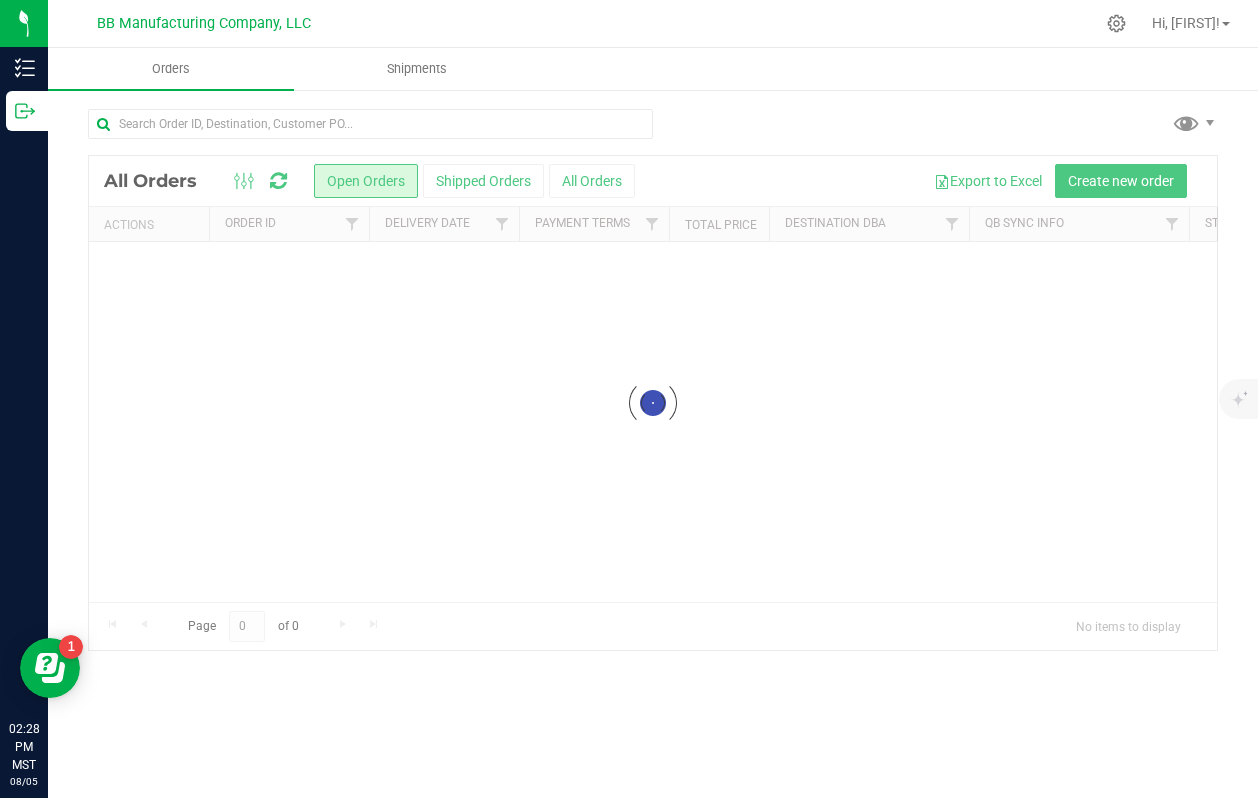 scroll, scrollTop: 0, scrollLeft: 0, axis: both 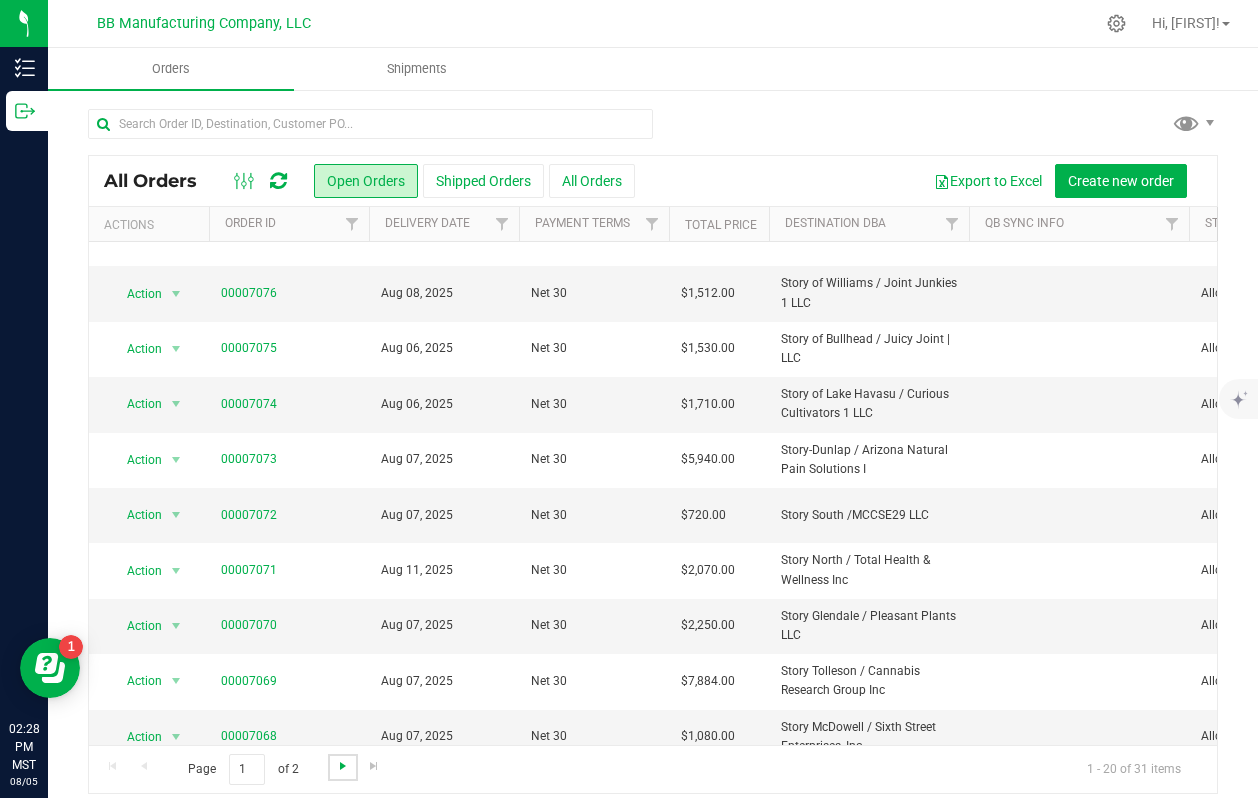 click at bounding box center (343, 766) 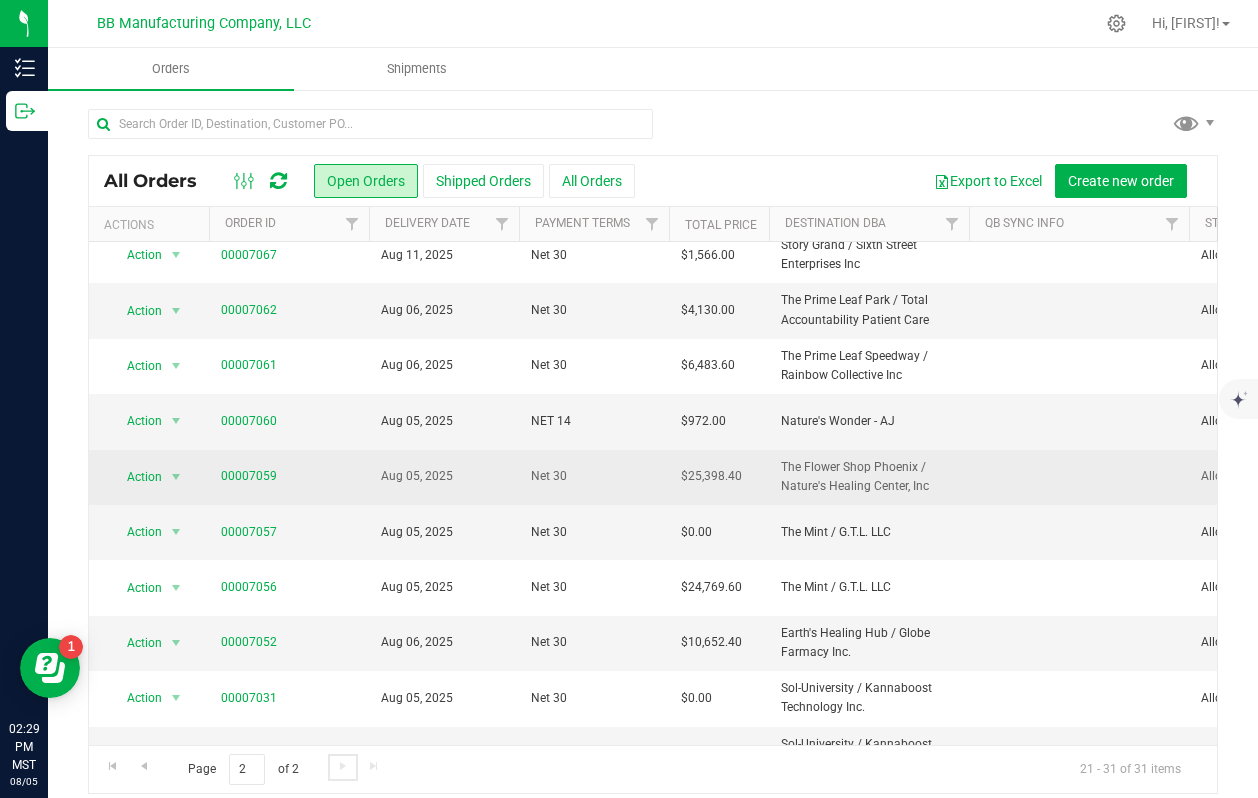 scroll, scrollTop: 10, scrollLeft: 0, axis: vertical 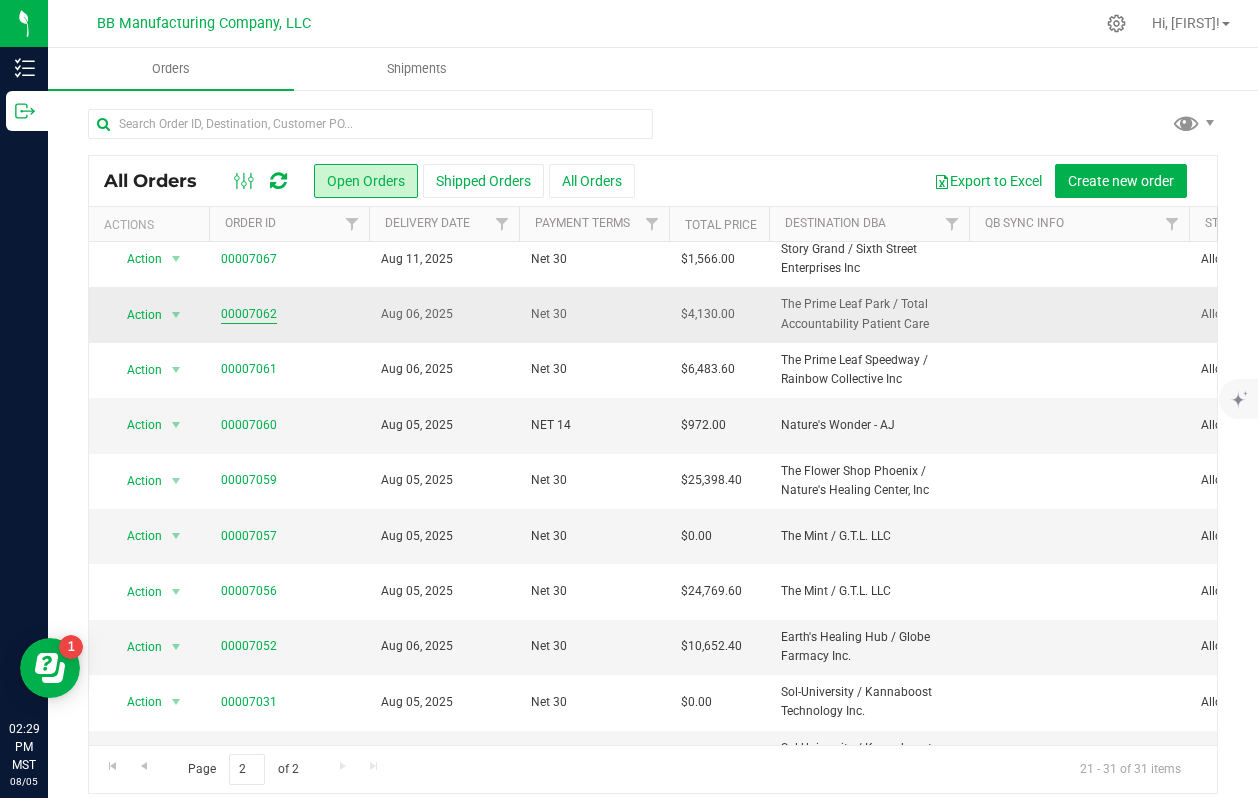 click on "00007062" at bounding box center [249, 314] 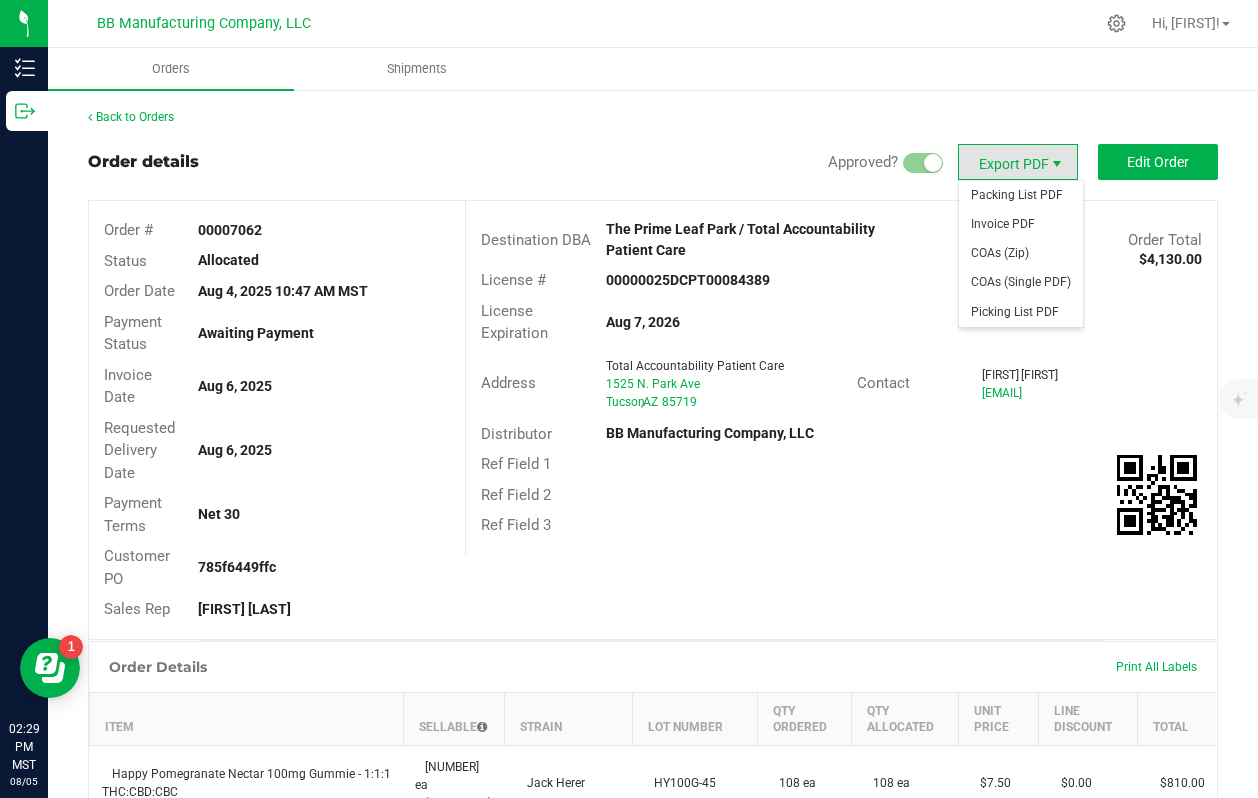 click at bounding box center [1057, 164] 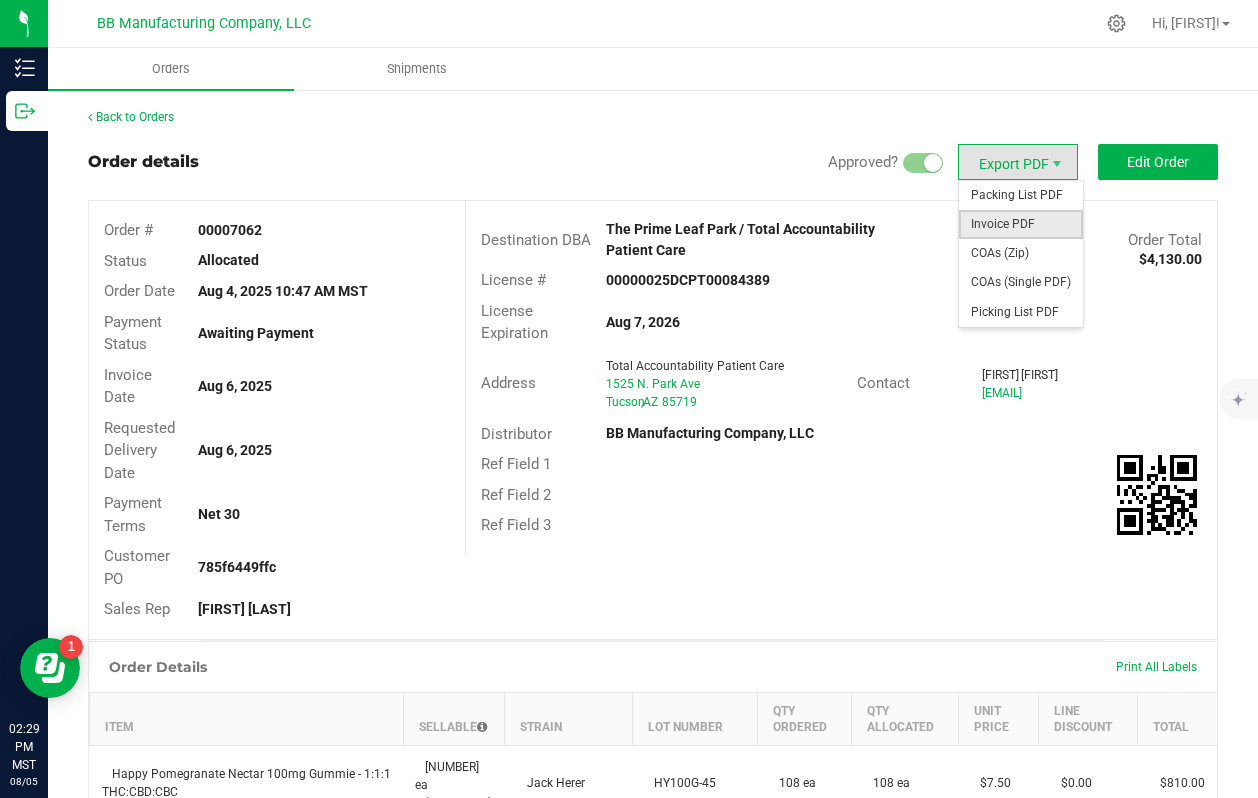 click on "Invoice PDF" at bounding box center [1021, 224] 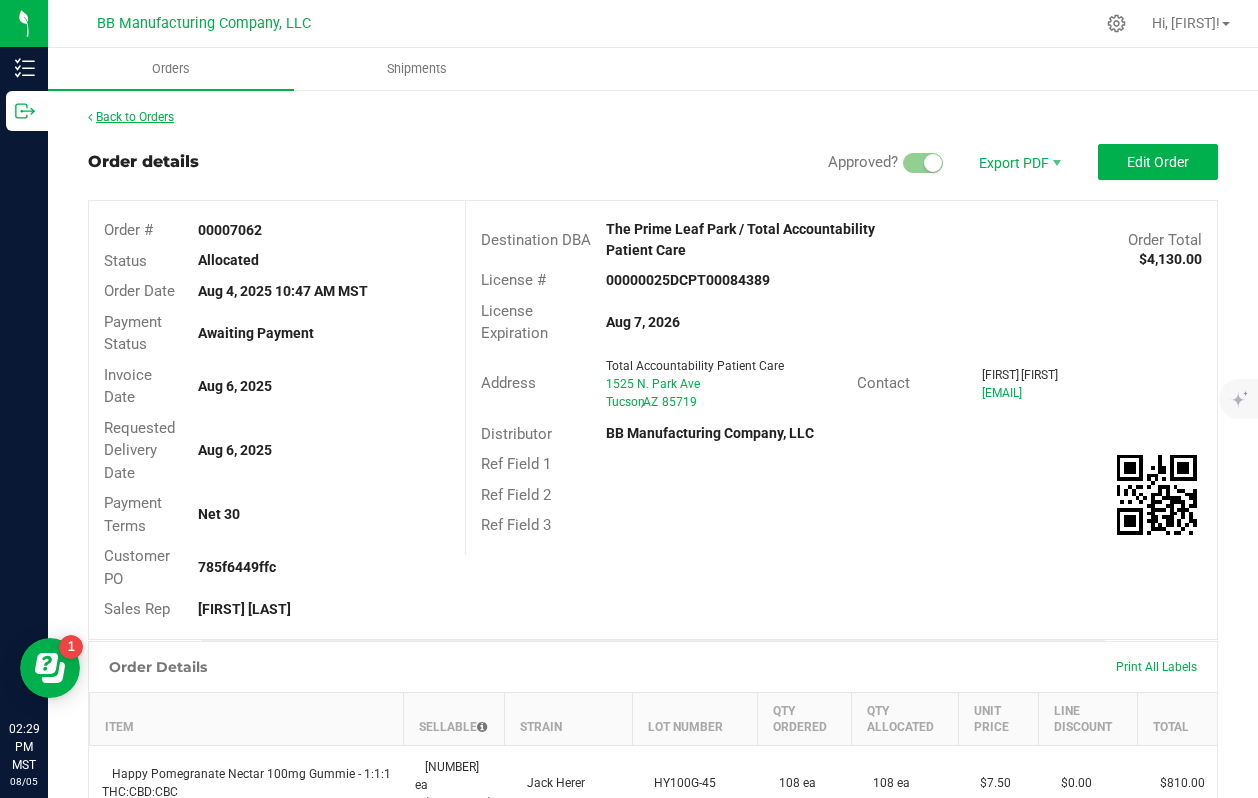 click on "Back to Orders" at bounding box center (131, 117) 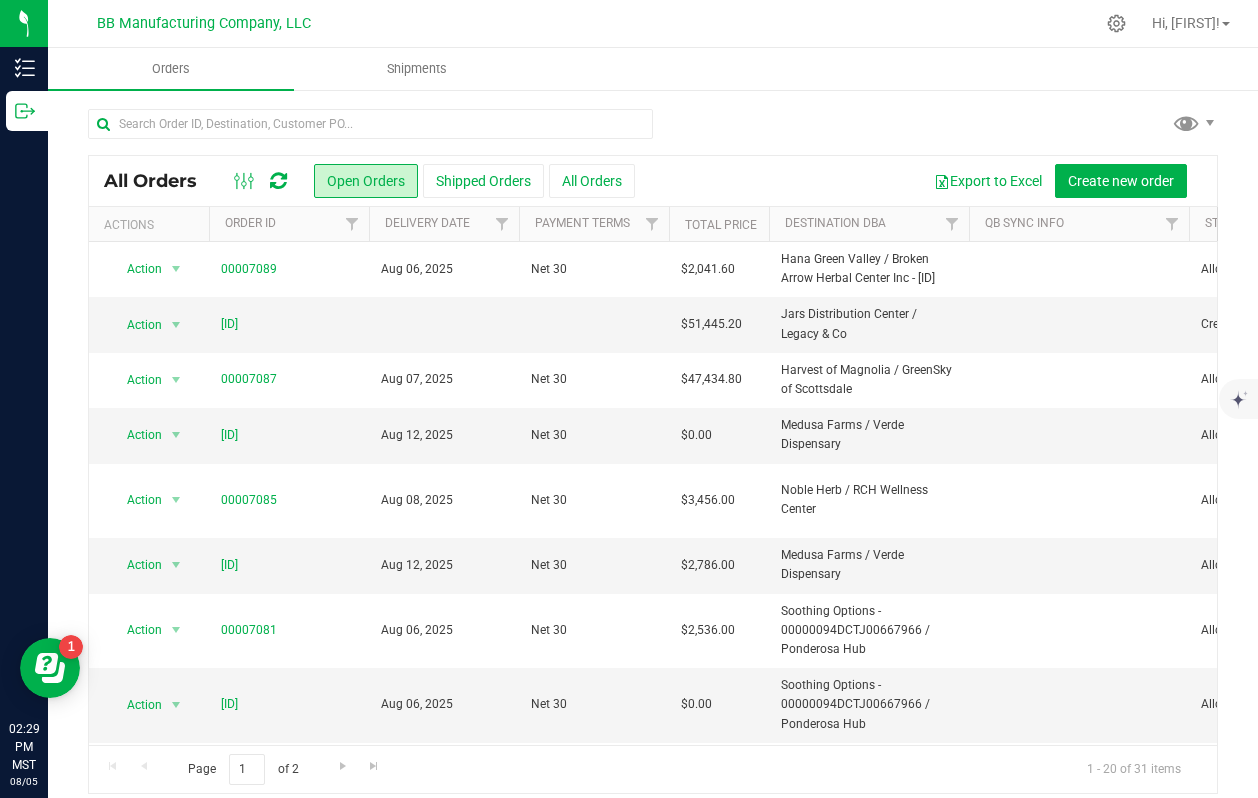 scroll, scrollTop: 662, scrollLeft: 0, axis: vertical 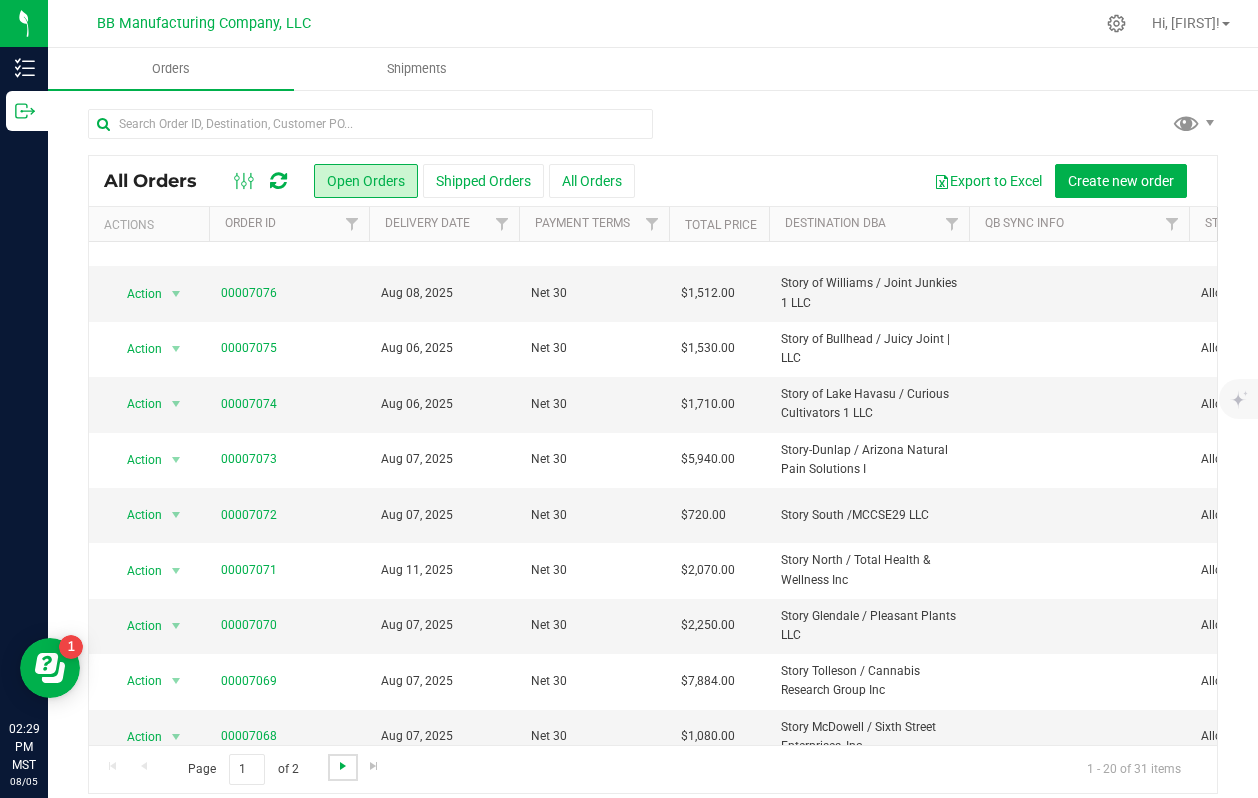 click at bounding box center [343, 766] 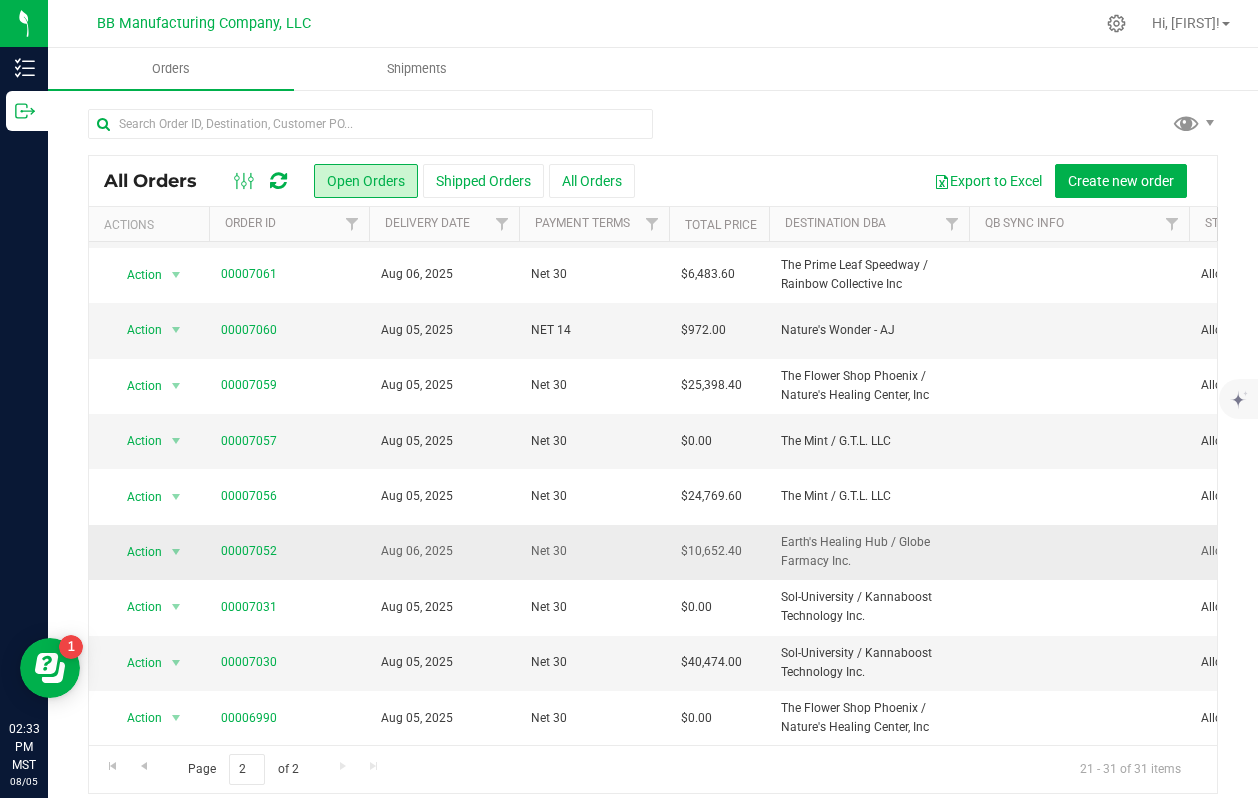 scroll, scrollTop: 0, scrollLeft: 0, axis: both 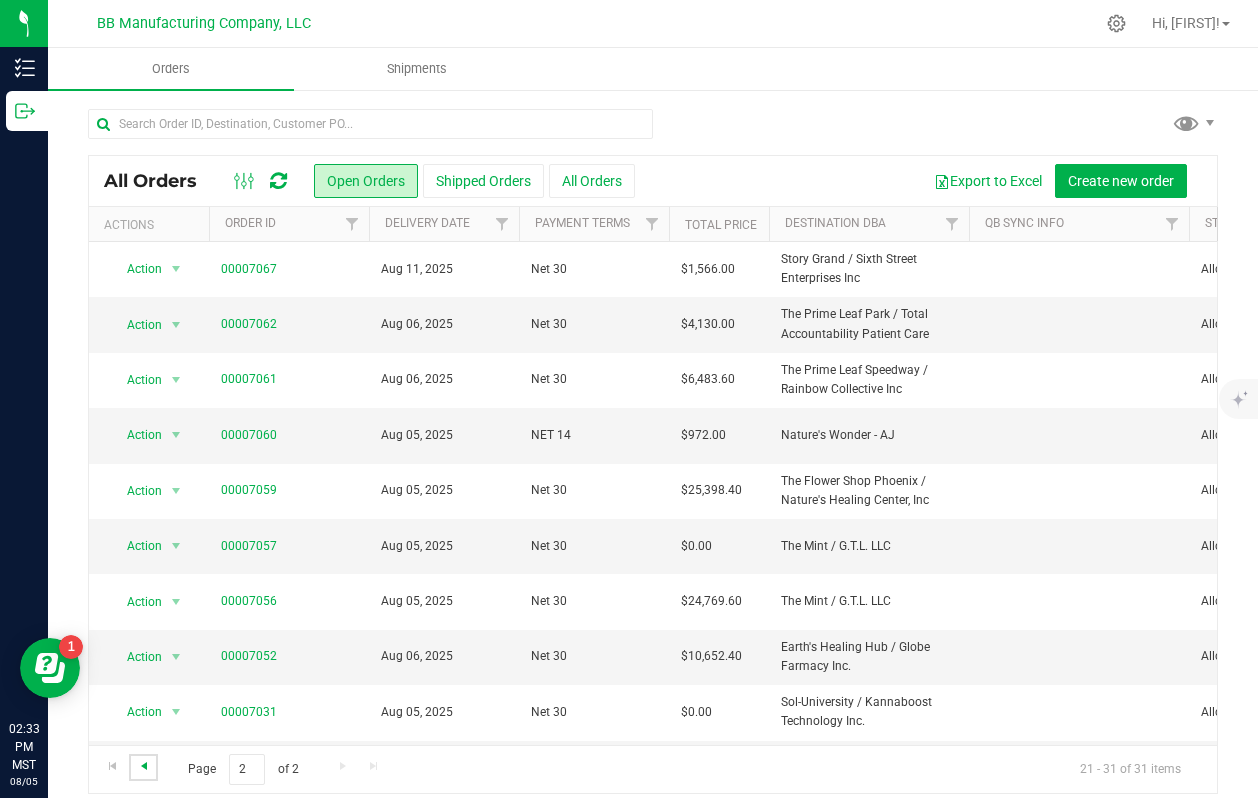 click at bounding box center [144, 766] 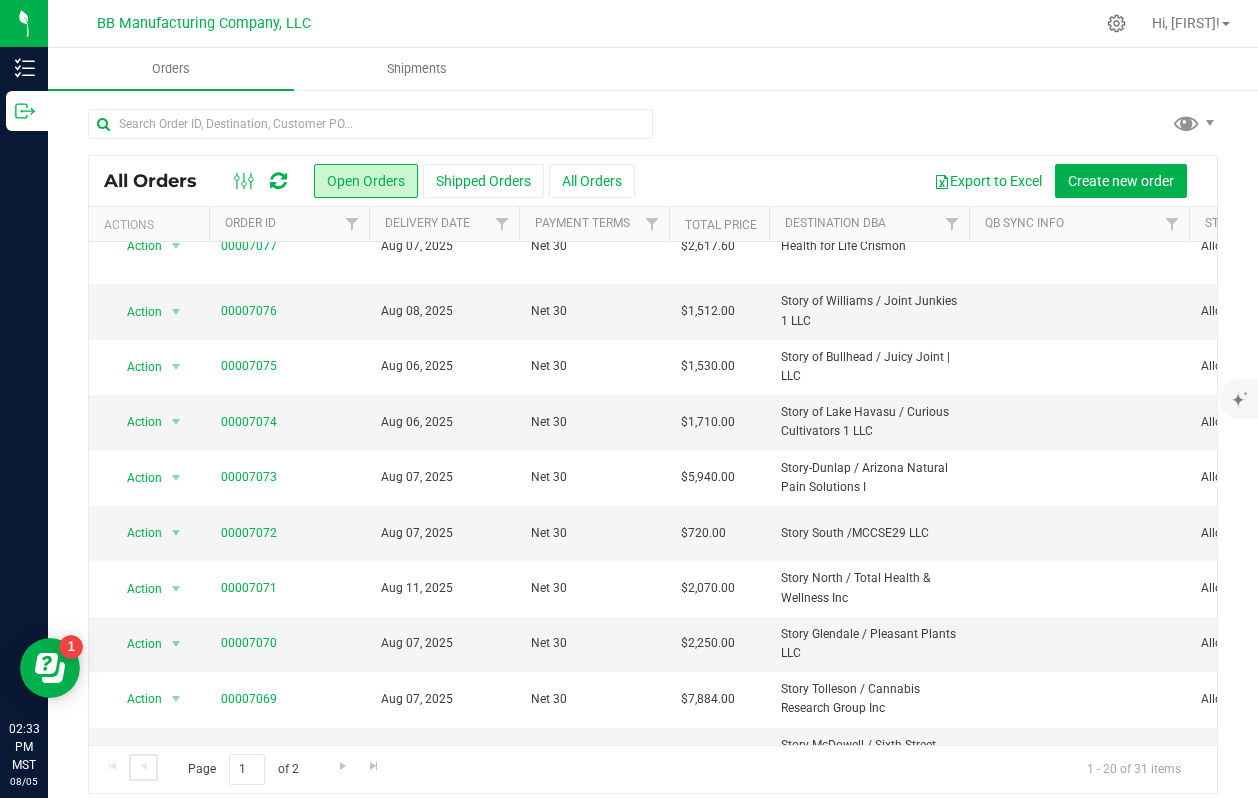 scroll, scrollTop: 641, scrollLeft: 0, axis: vertical 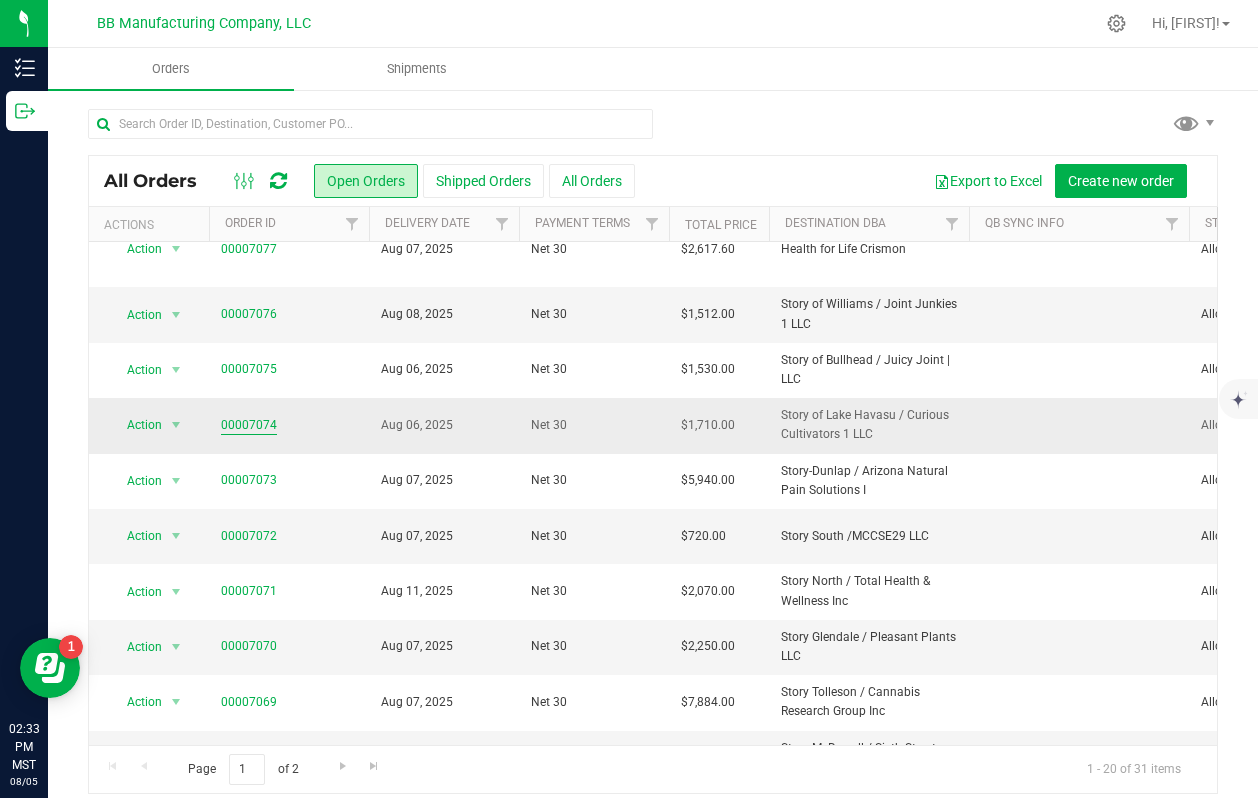 click on "00007074" at bounding box center [249, 425] 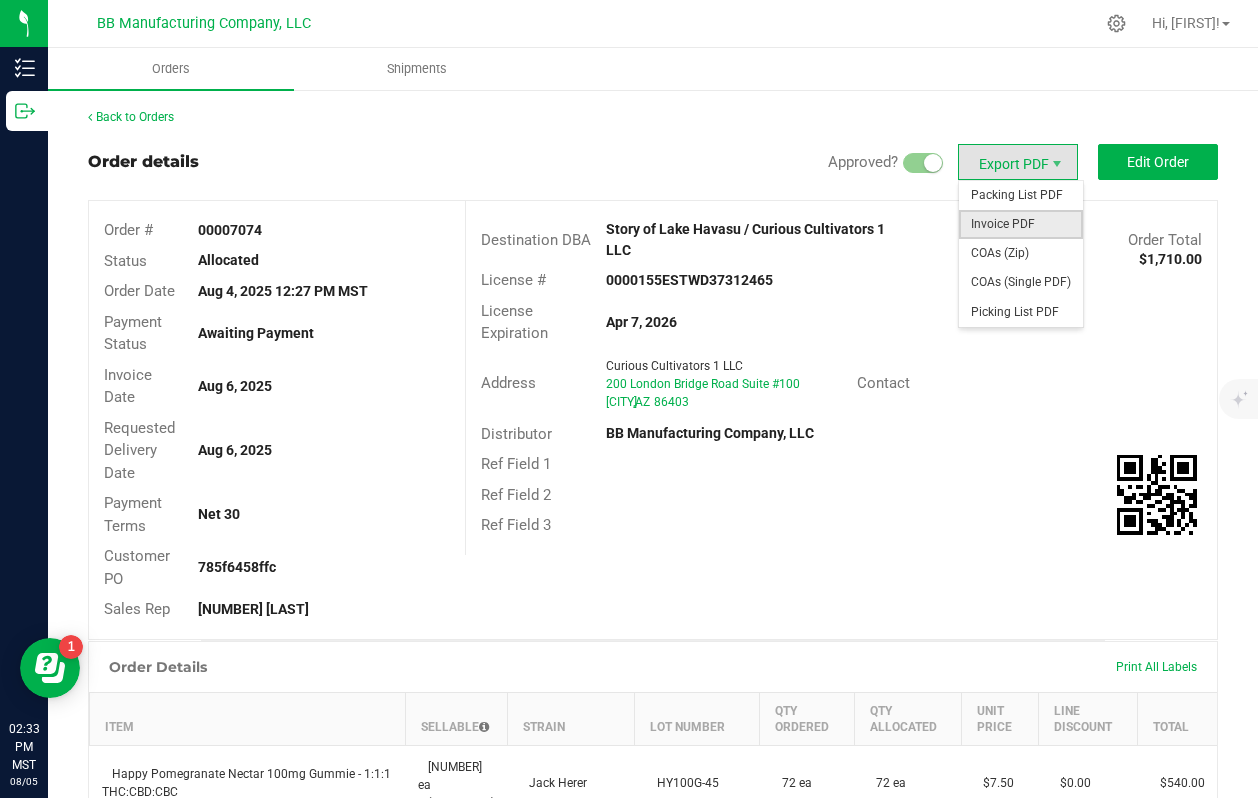 click on "Invoice PDF" at bounding box center (1021, 224) 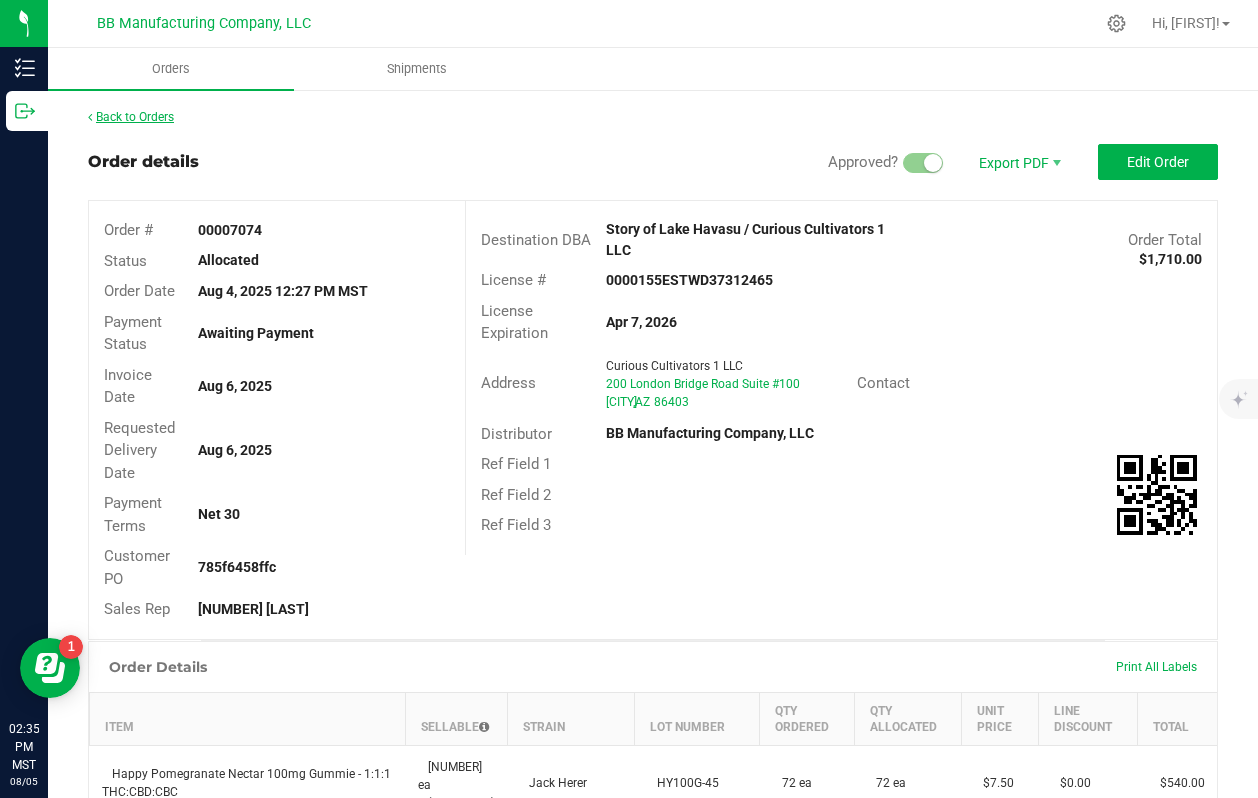 click on "Back to Orders" at bounding box center (131, 117) 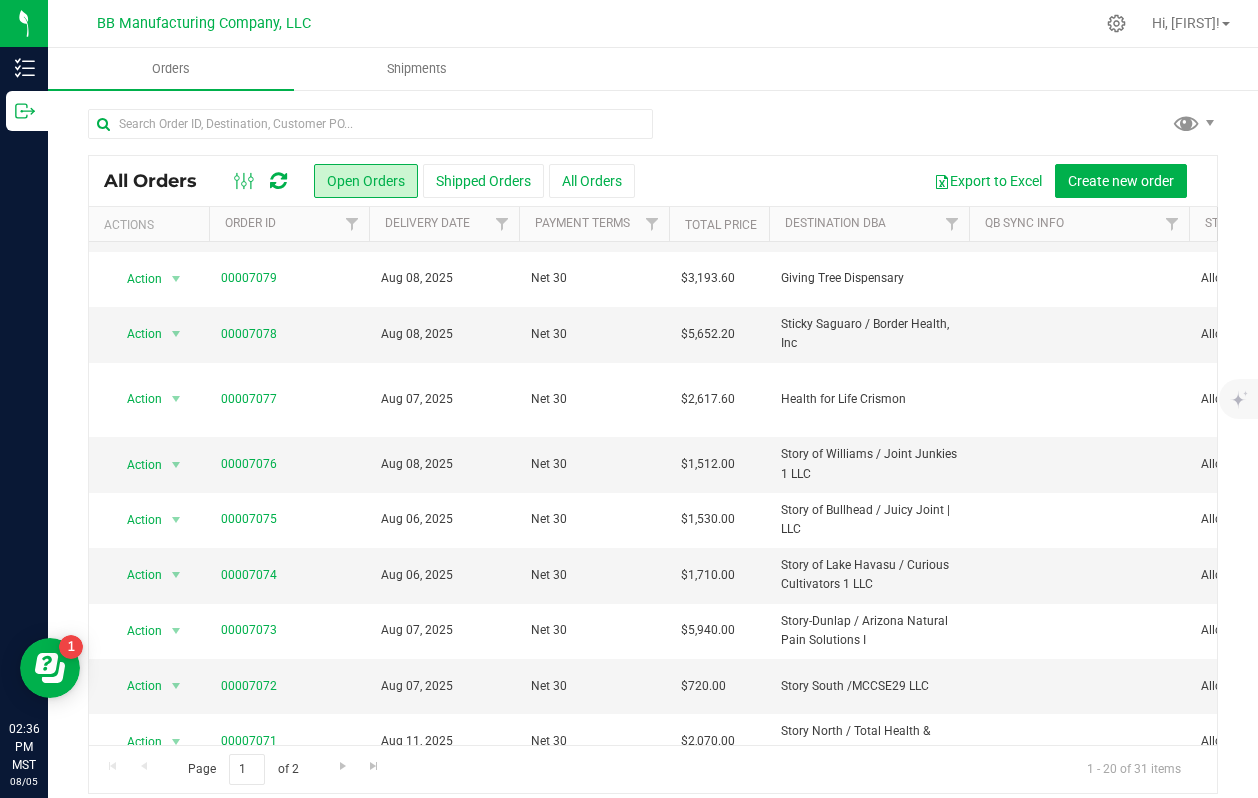 scroll, scrollTop: 502, scrollLeft: 0, axis: vertical 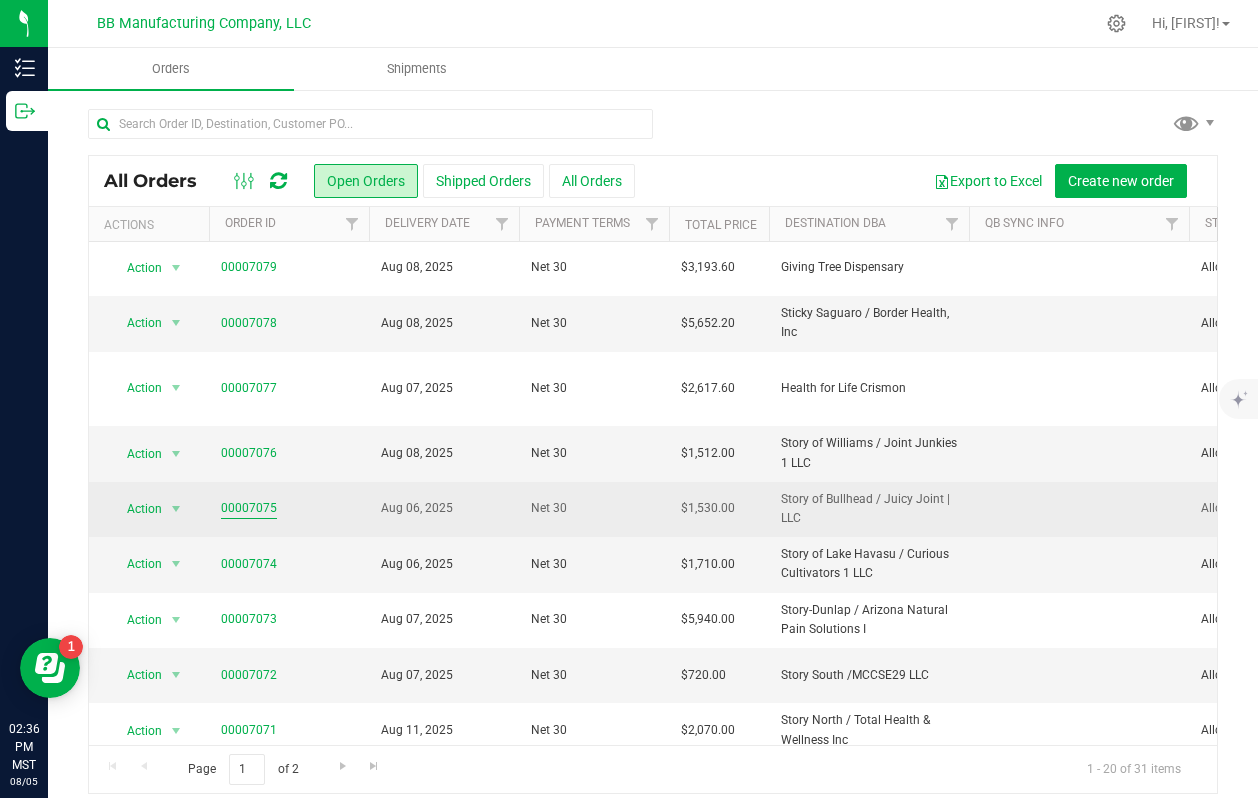 click on "00007075" at bounding box center [249, 508] 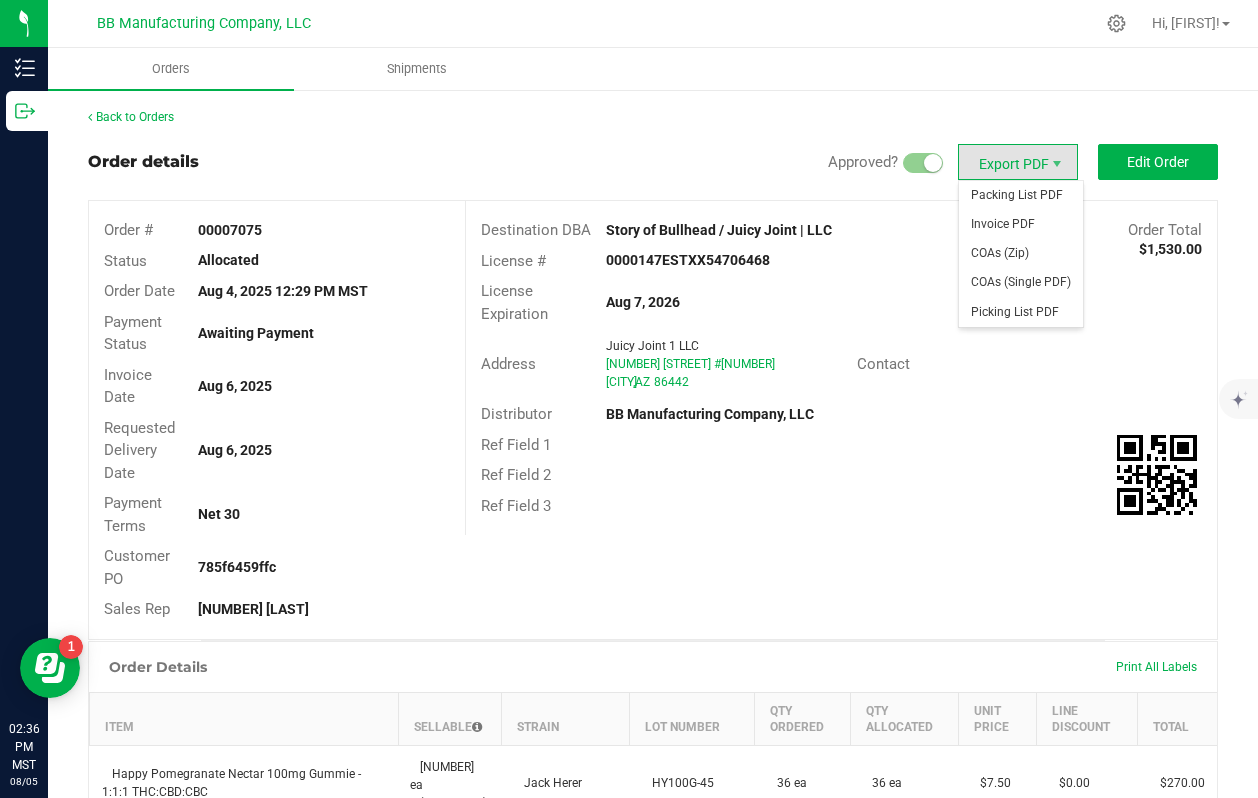 click on "Export PDF" at bounding box center [1018, 162] 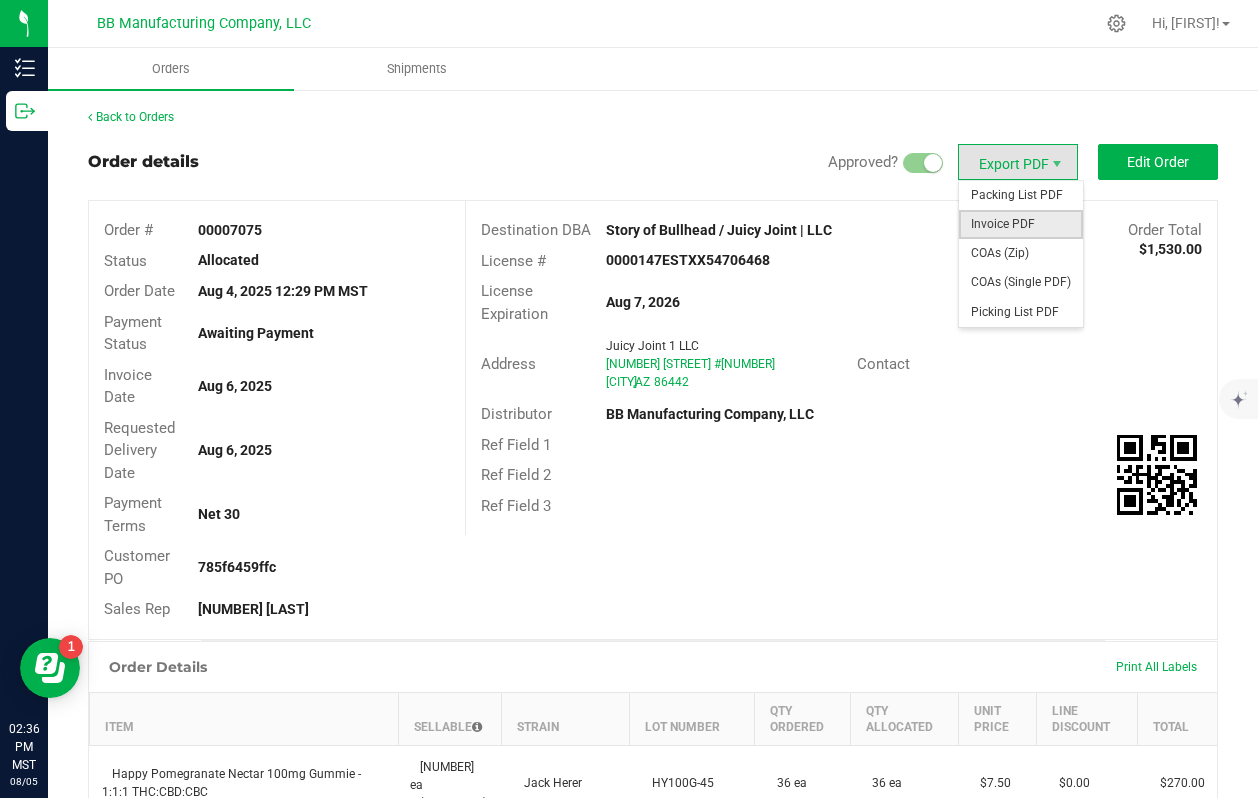 click on "Invoice PDF" at bounding box center (1021, 224) 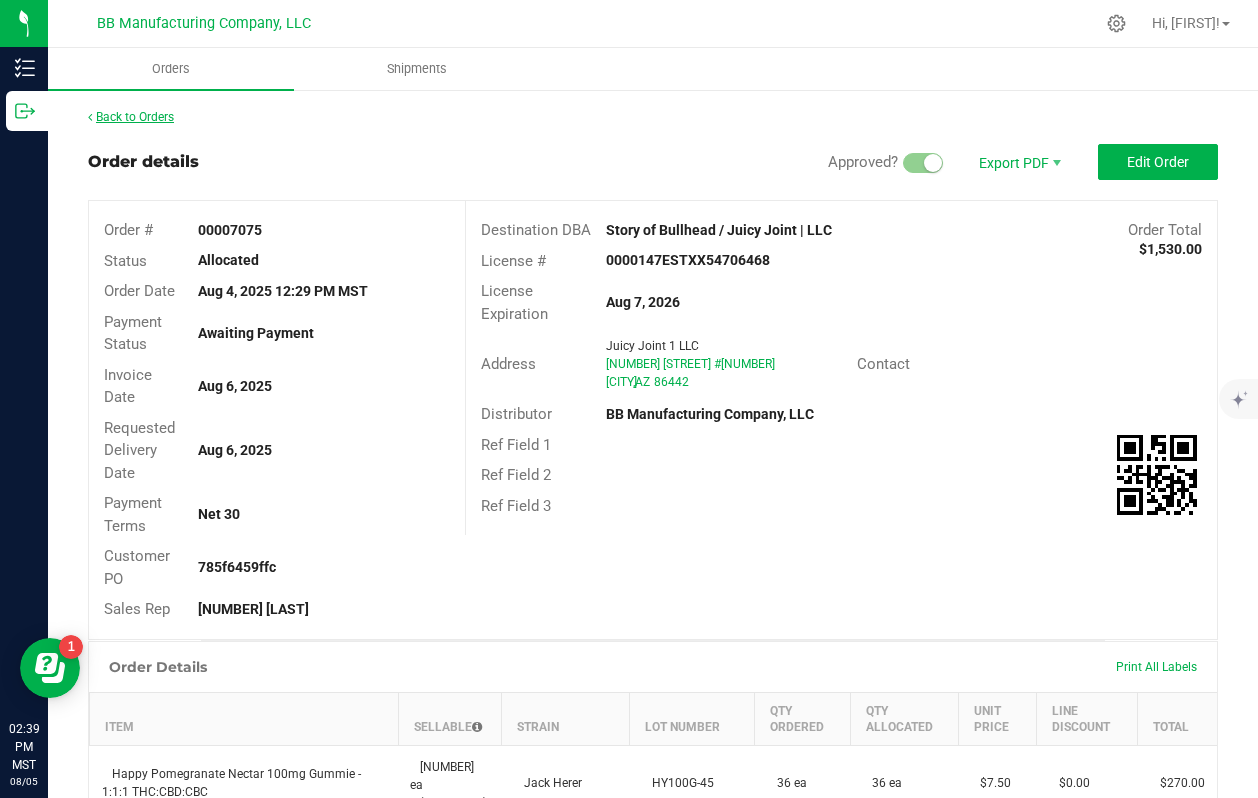 click on "Back to Orders" at bounding box center [131, 117] 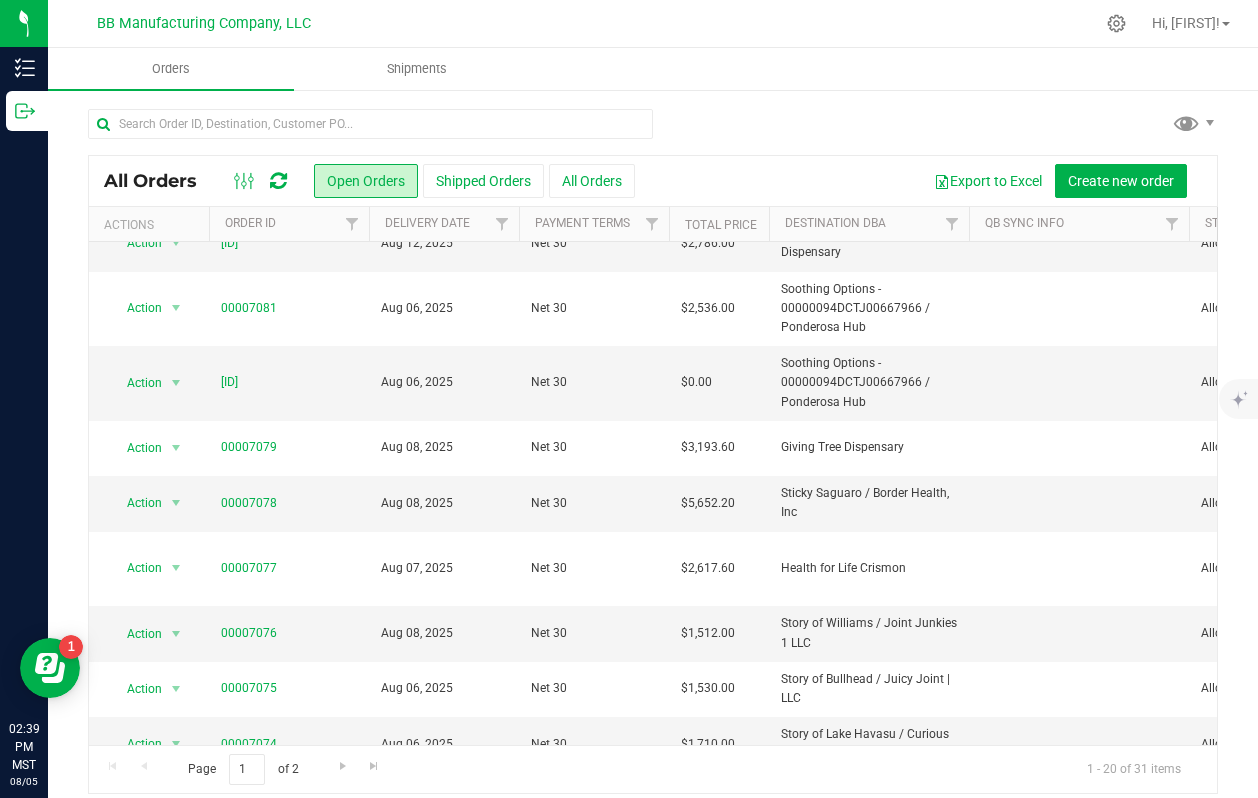 scroll, scrollTop: 323, scrollLeft: 0, axis: vertical 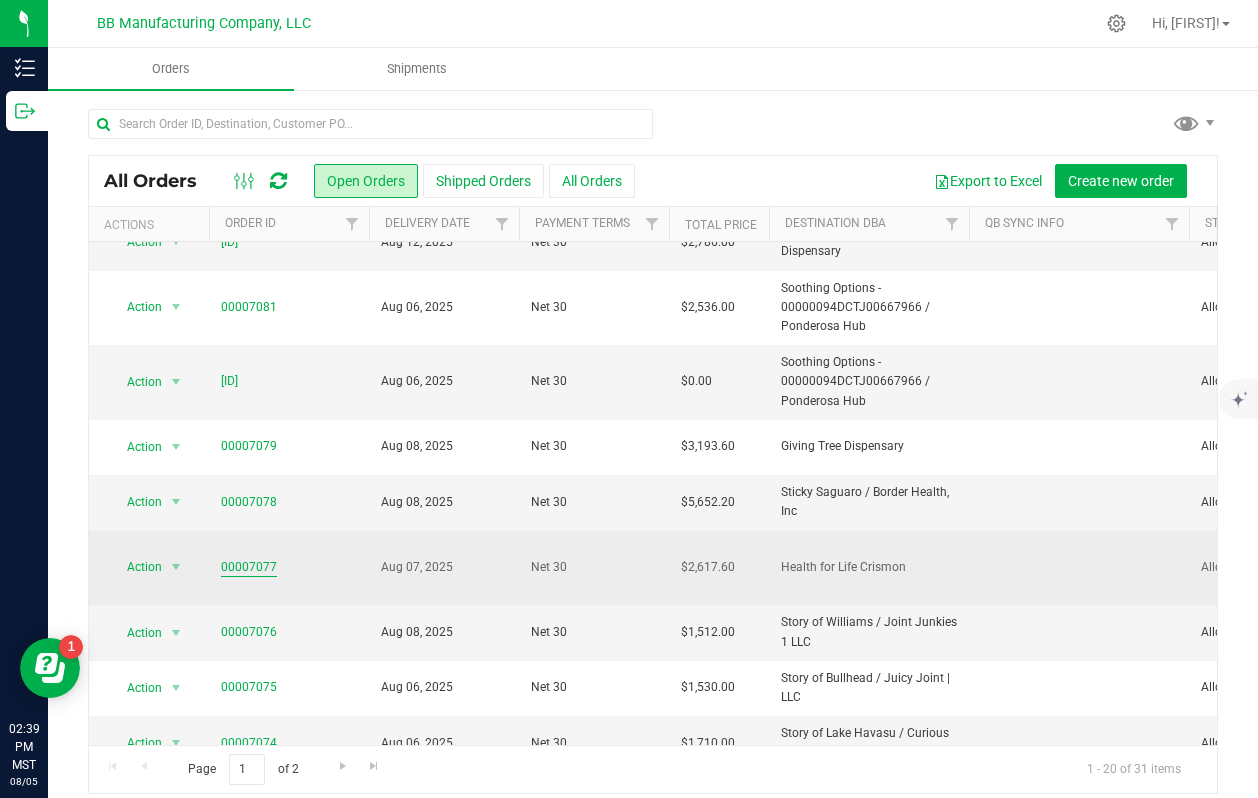 click on "00007077" at bounding box center (249, 567) 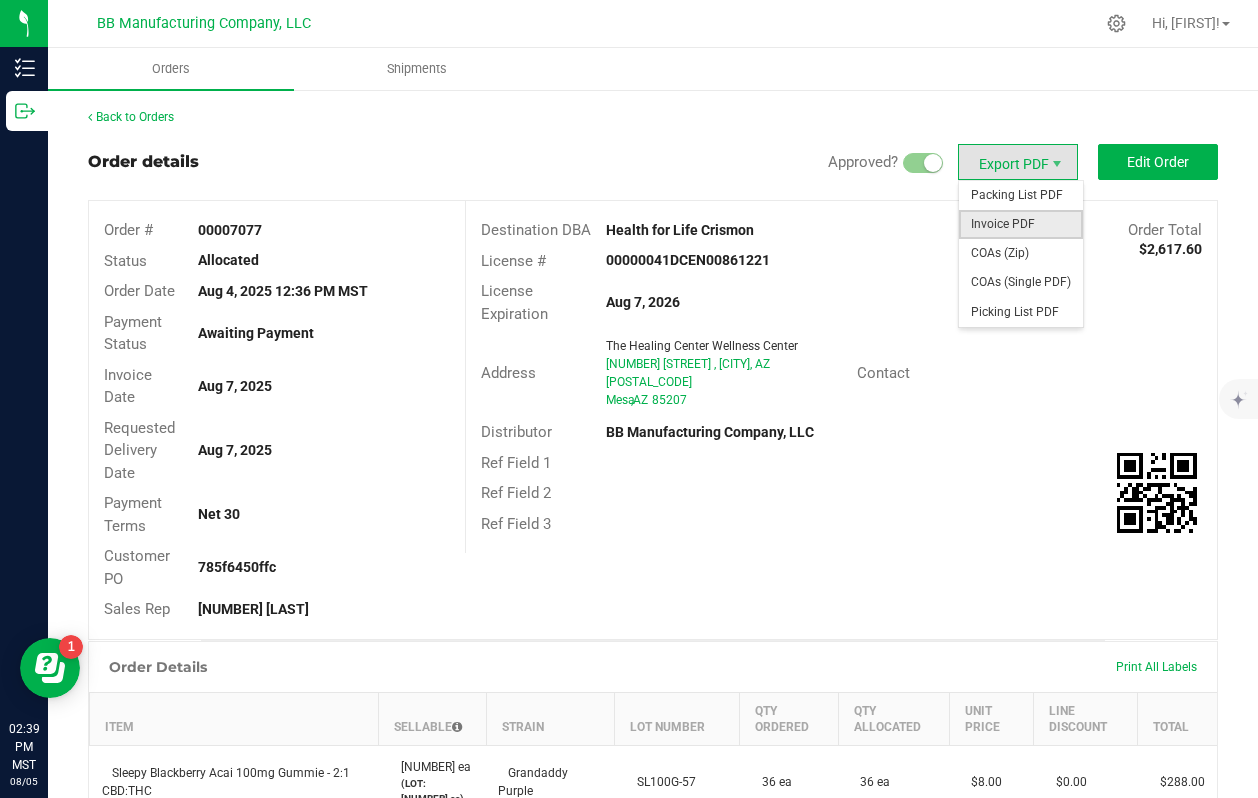 click on "Invoice PDF" at bounding box center (1021, 224) 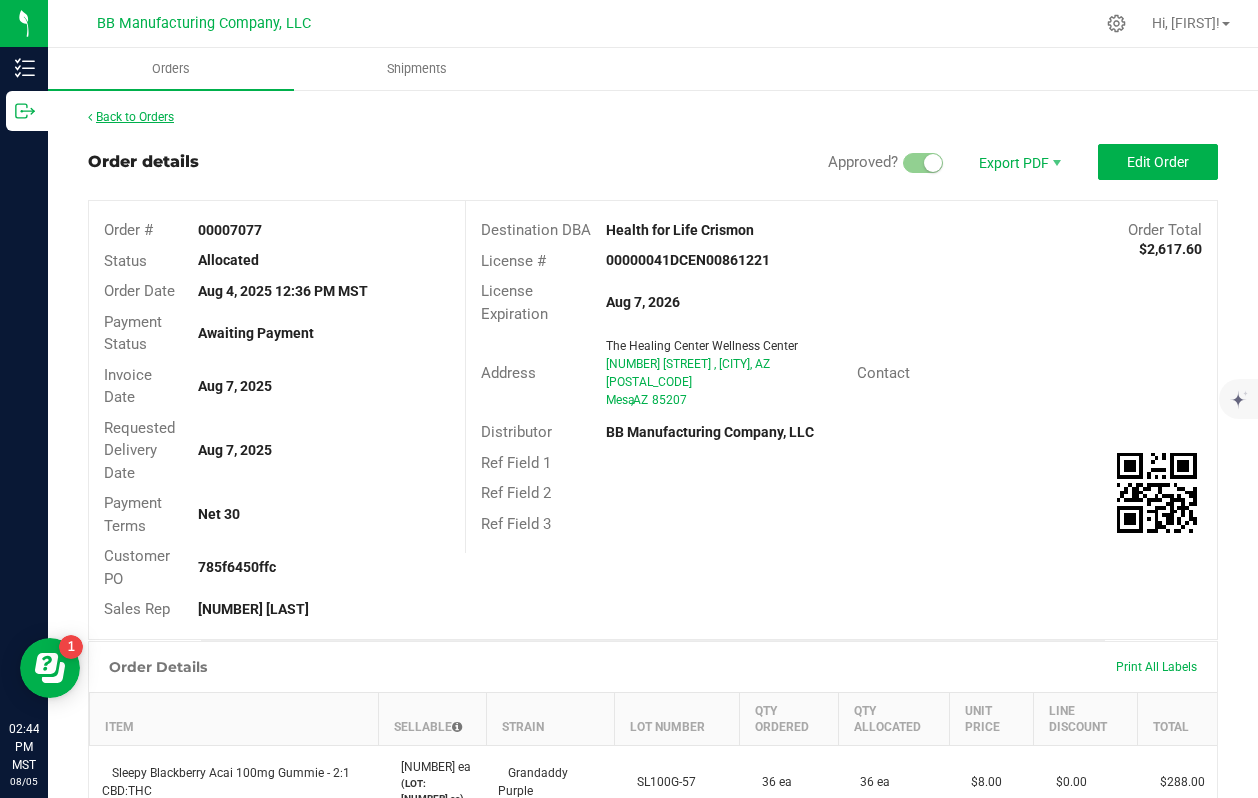 click on "Back to Orders" at bounding box center (131, 117) 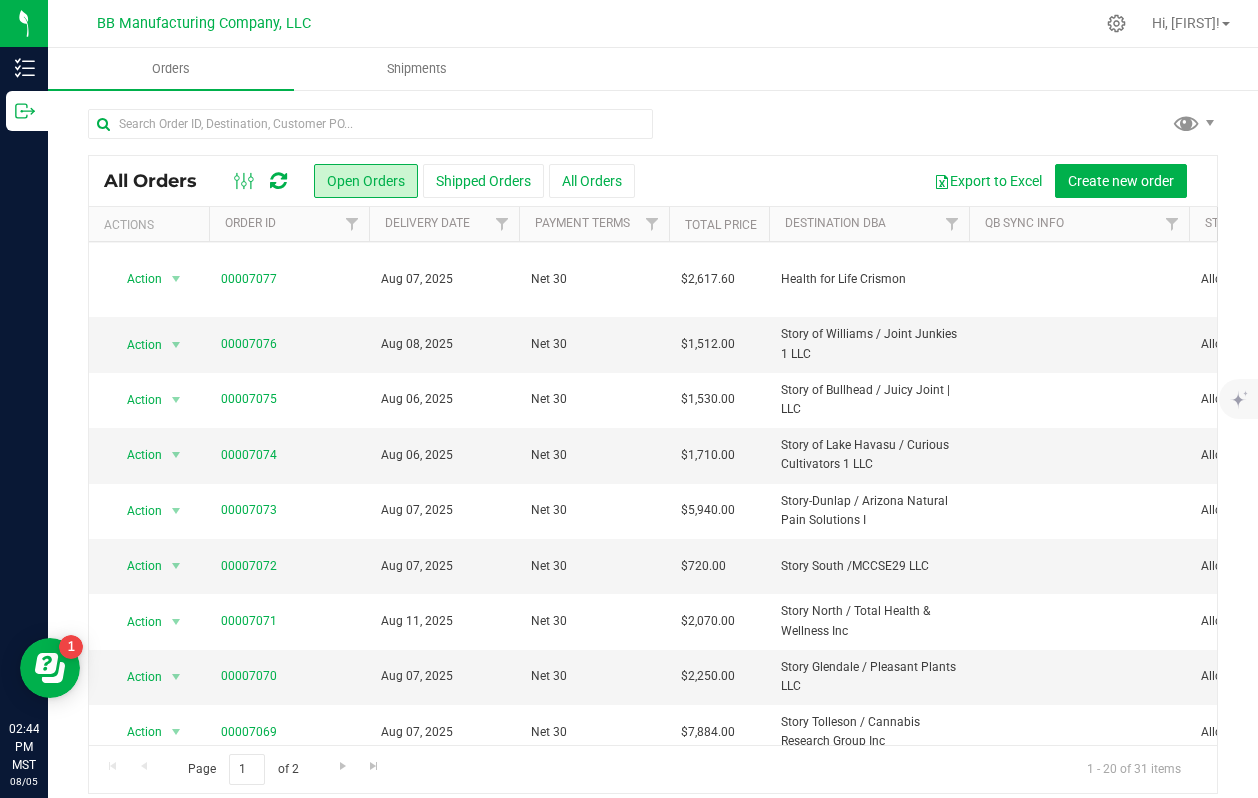 scroll, scrollTop: 662, scrollLeft: 0, axis: vertical 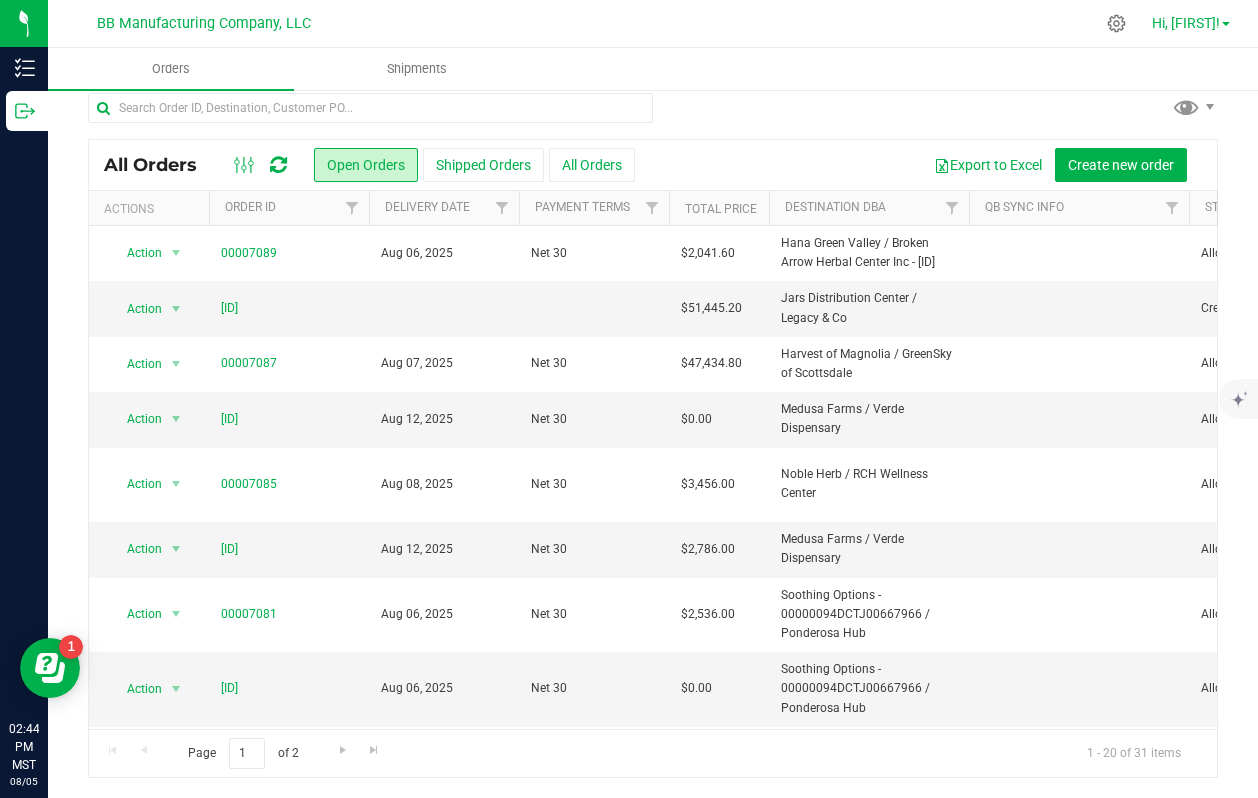 click on "Hi, [FIRST]!" at bounding box center [1186, 23] 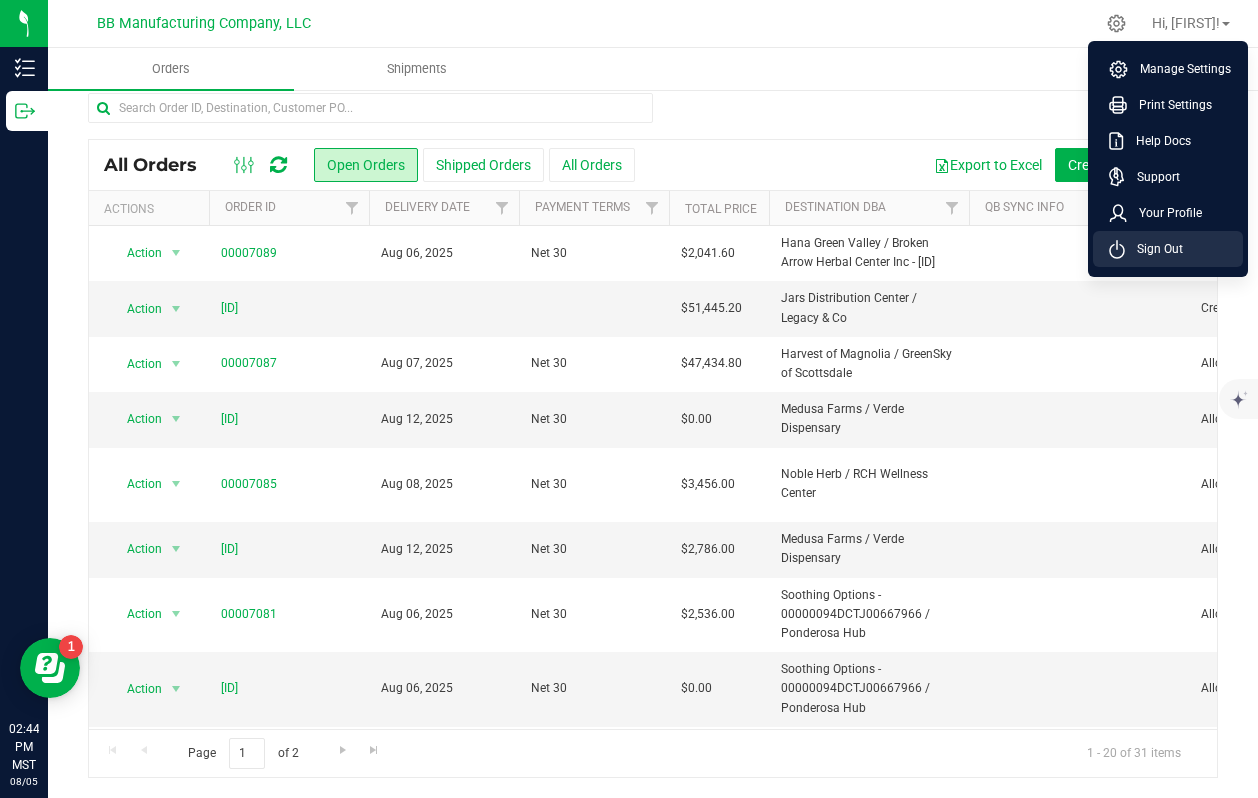 click on "Sign Out" at bounding box center (1154, 249) 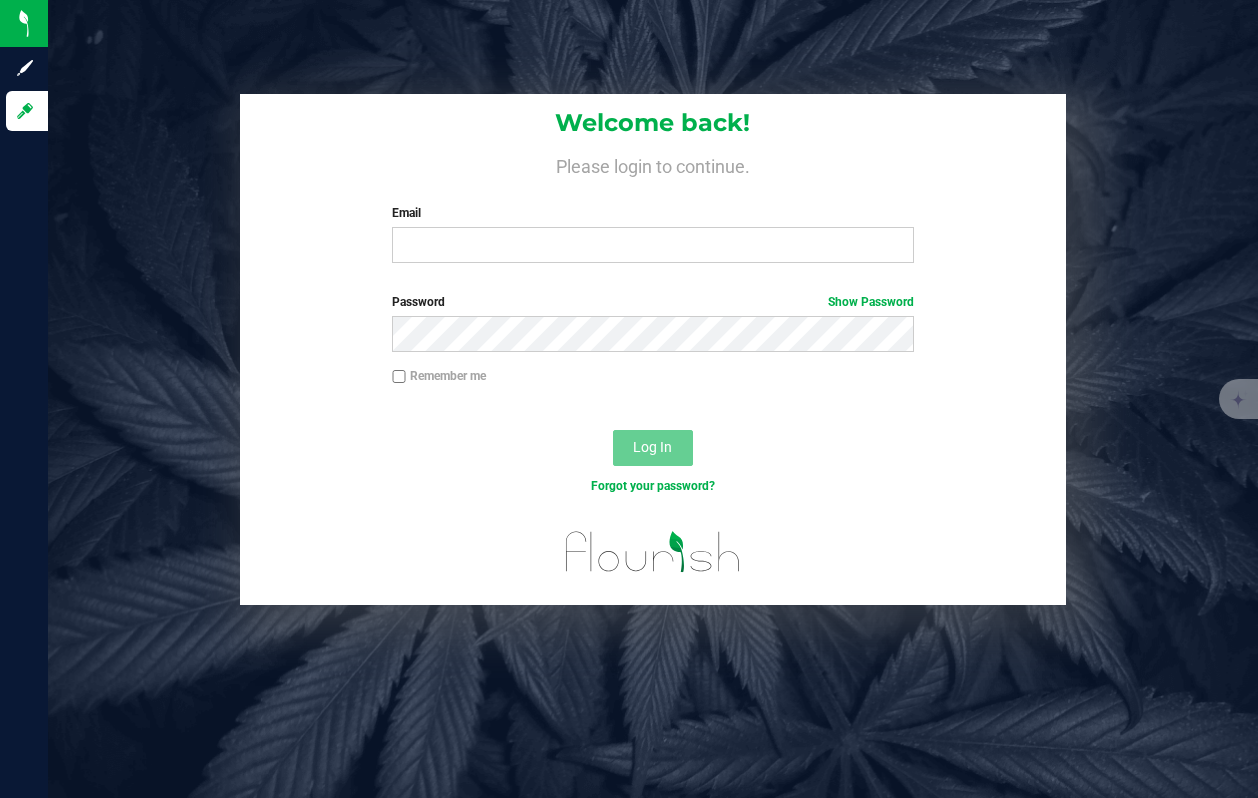 scroll, scrollTop: 0, scrollLeft: 0, axis: both 